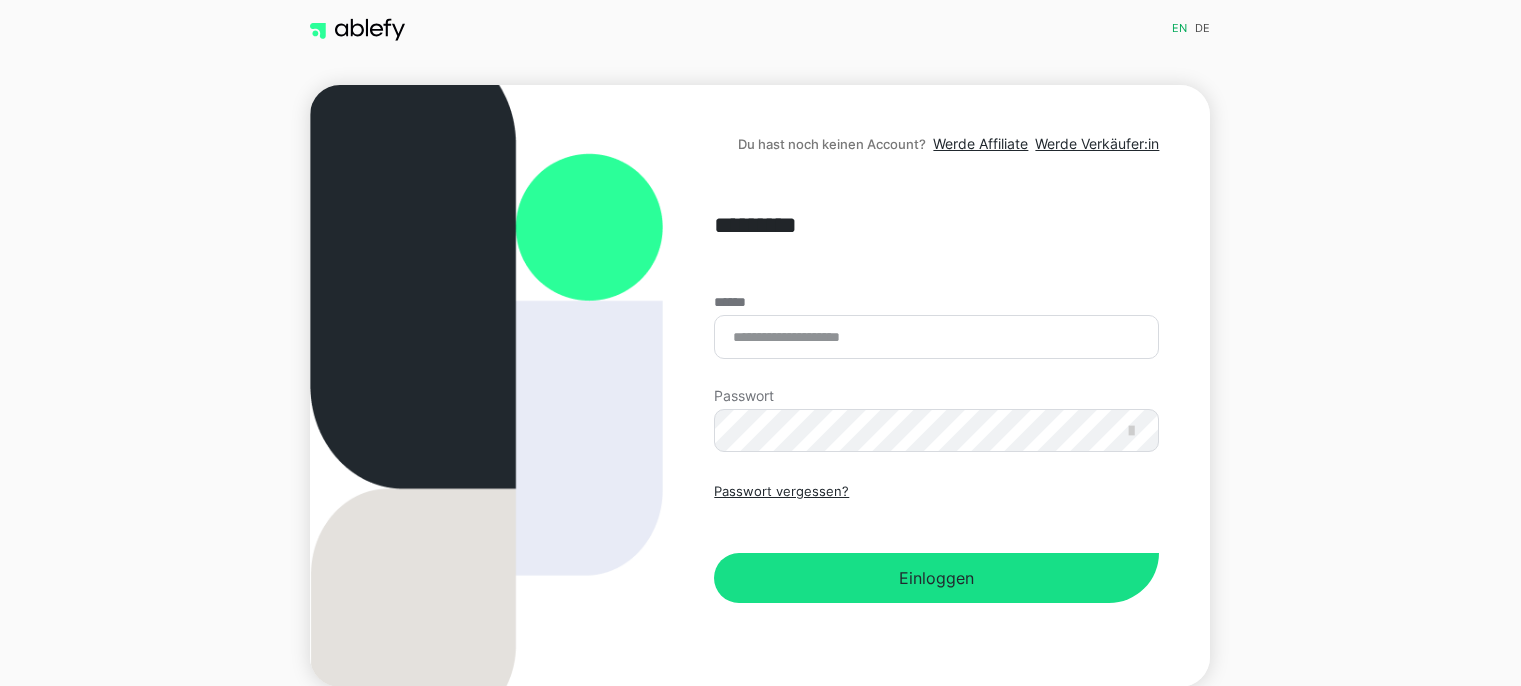scroll, scrollTop: 0, scrollLeft: 0, axis: both 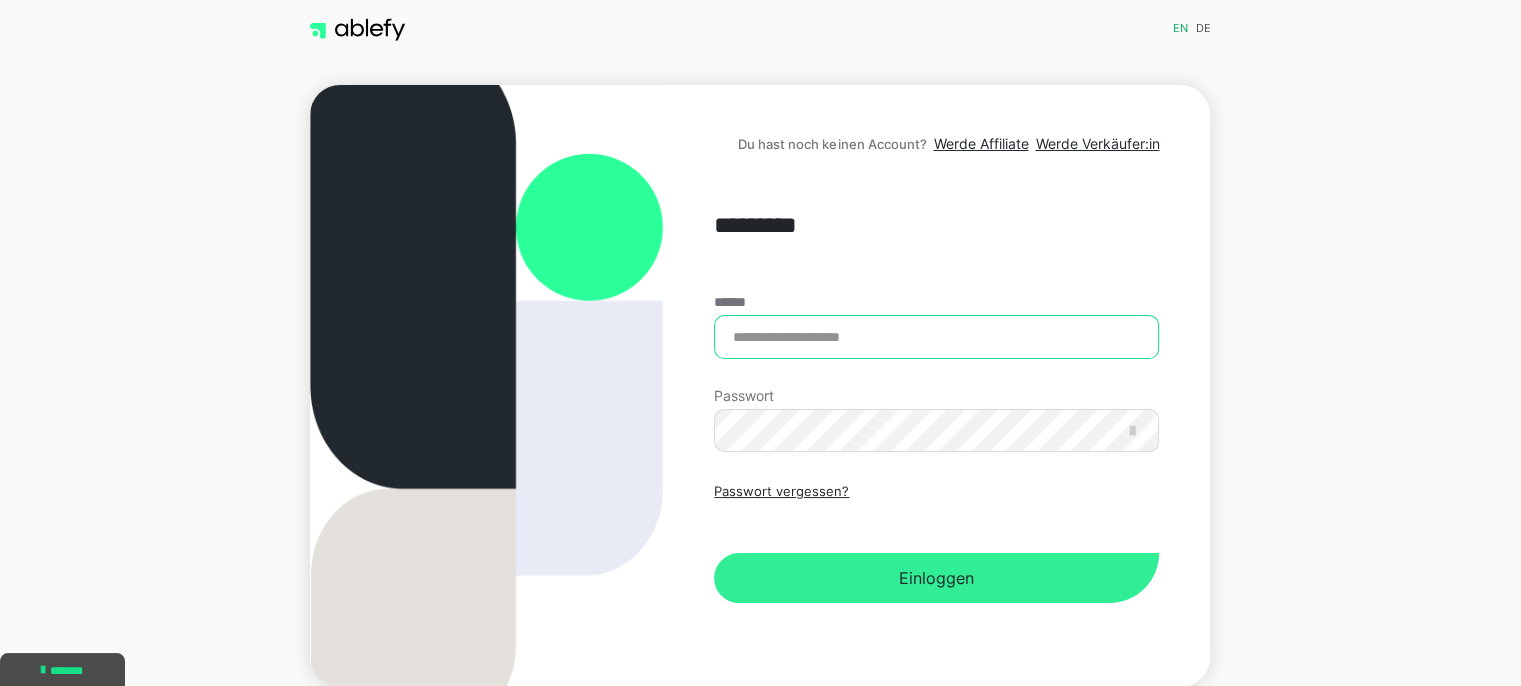 type on "**********" 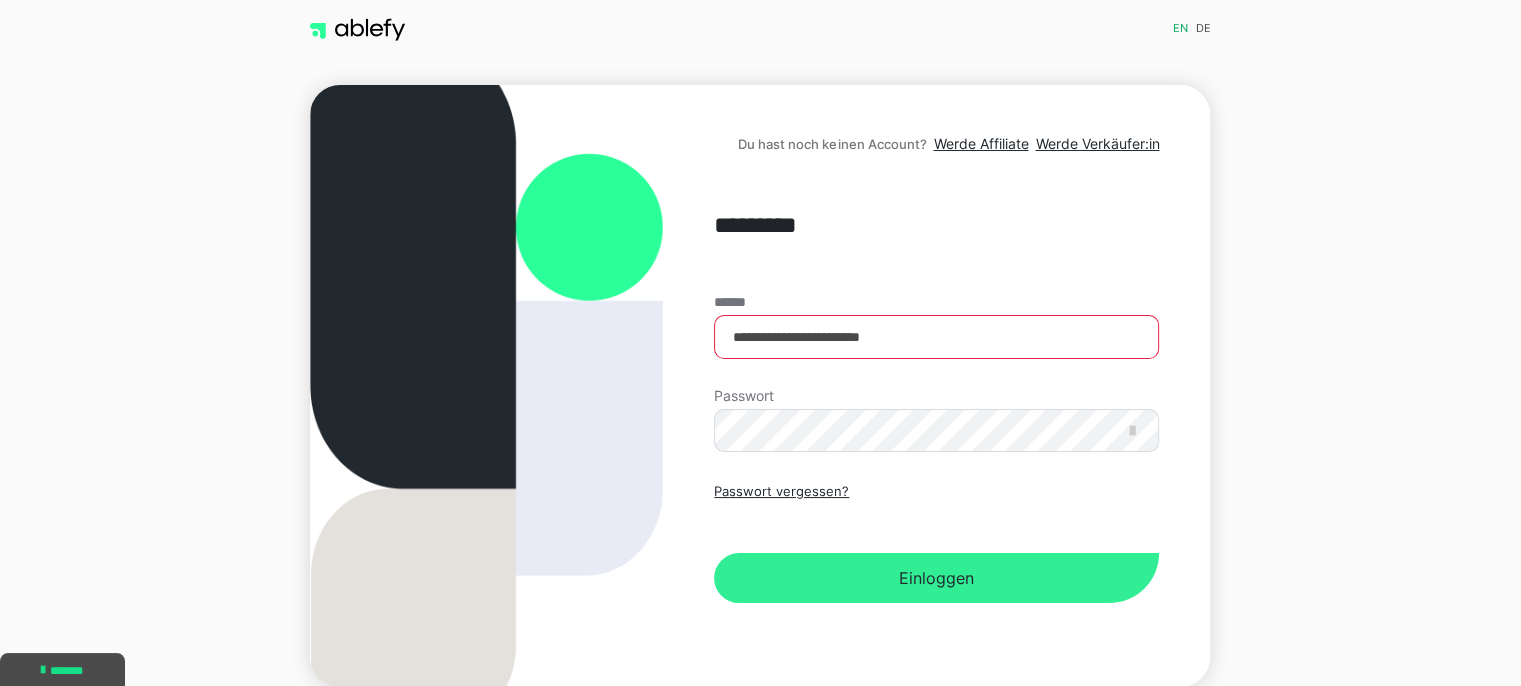 click on "Einloggen" at bounding box center [936, 578] 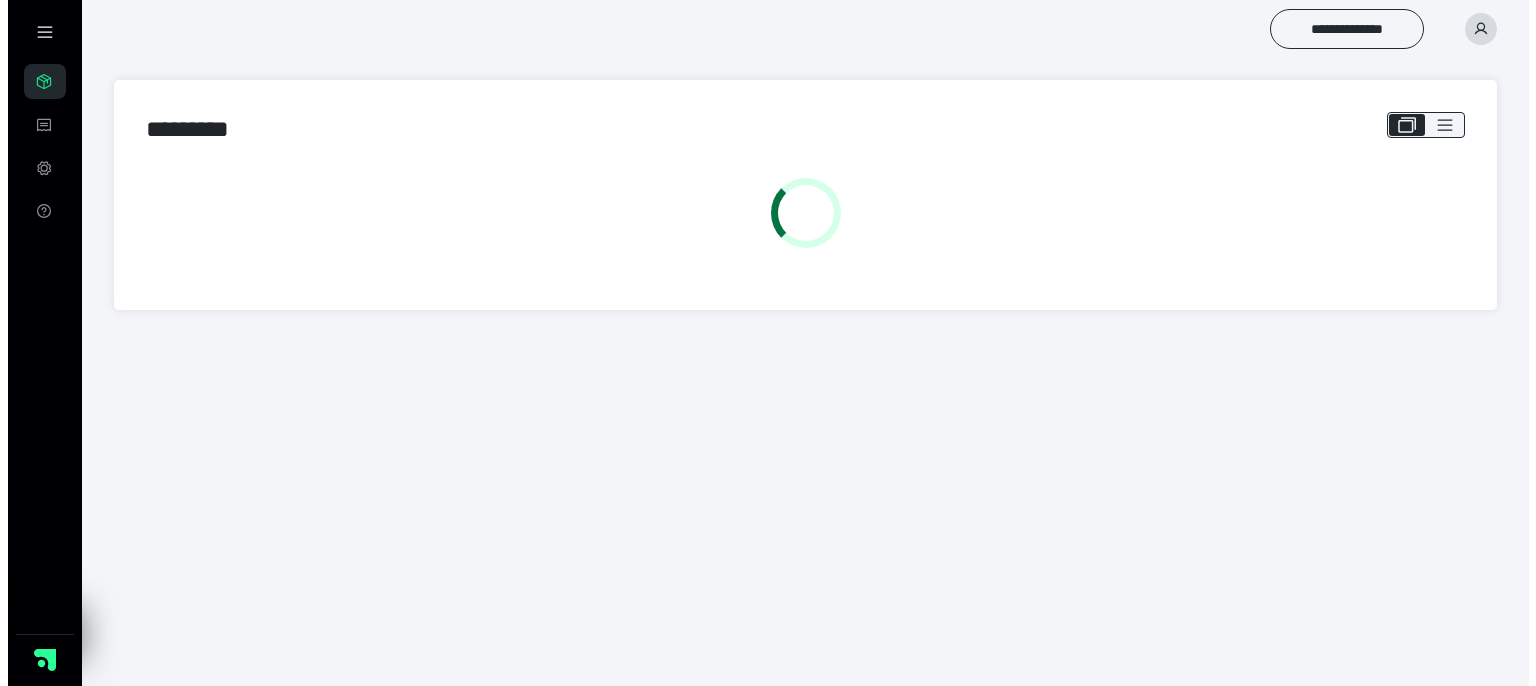 scroll, scrollTop: 0, scrollLeft: 0, axis: both 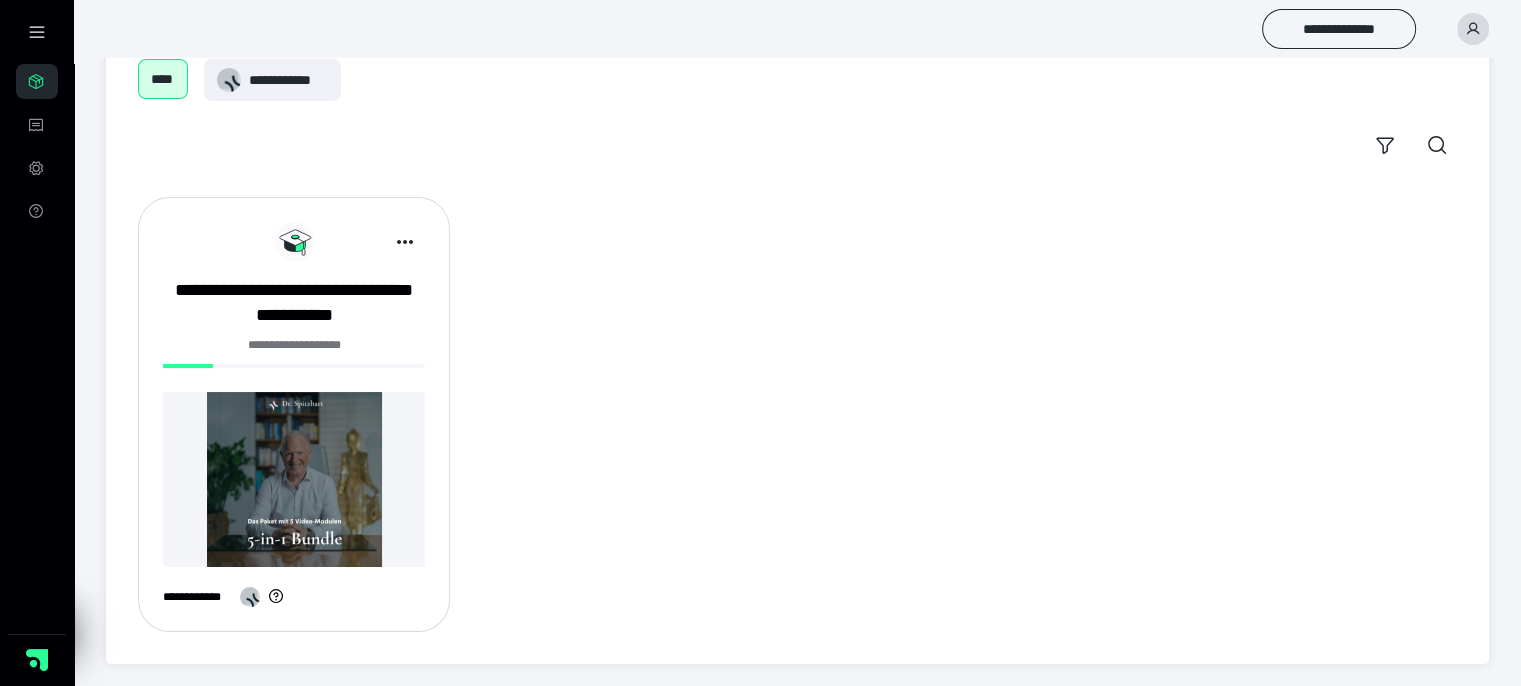 click at bounding box center (294, 479) 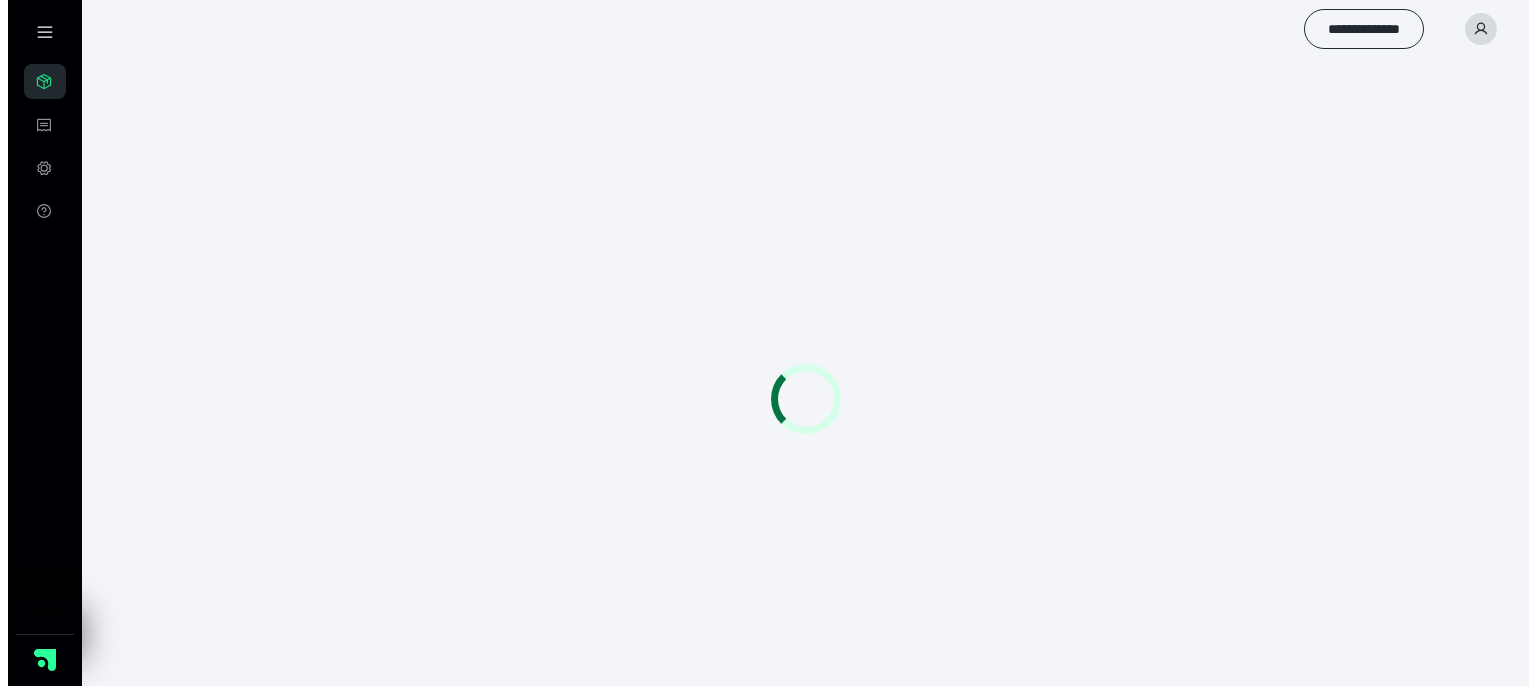 scroll, scrollTop: 0, scrollLeft: 0, axis: both 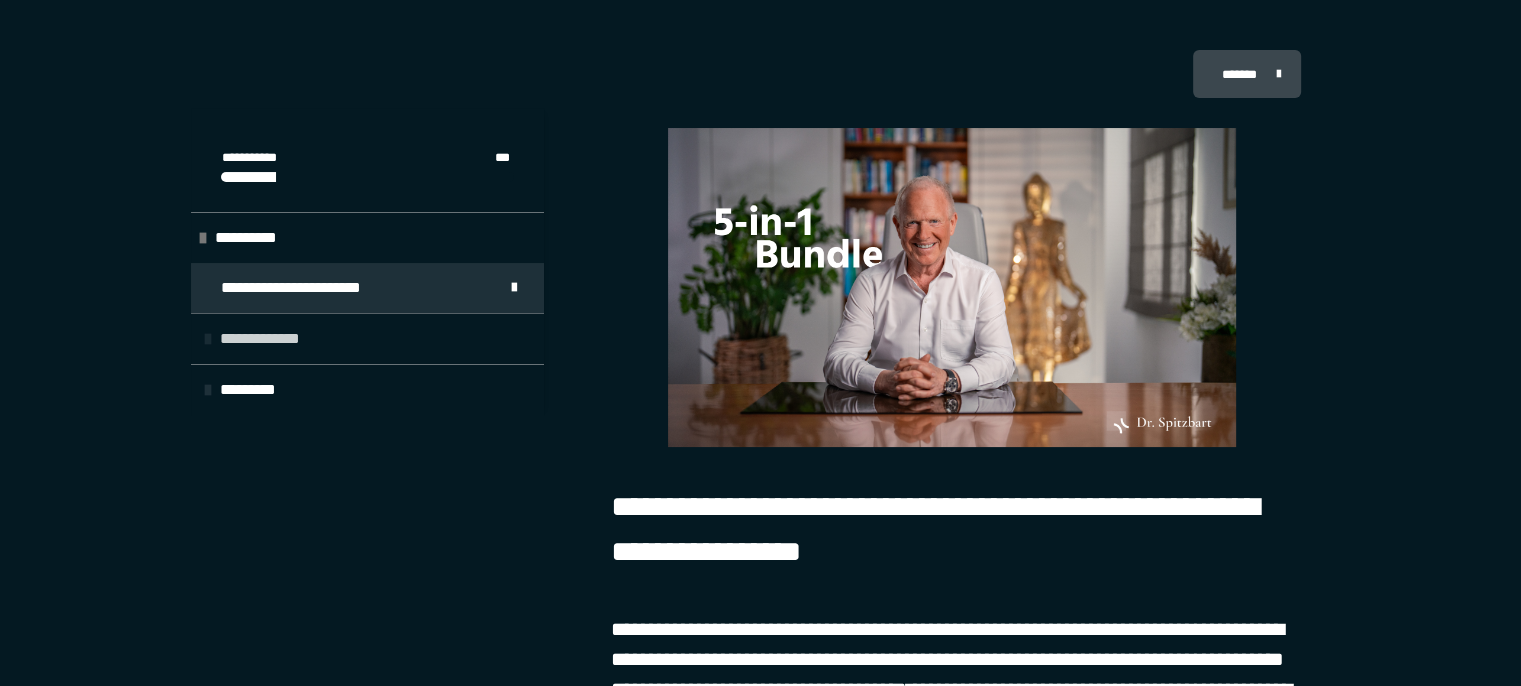 click on "**********" at bounding box center [264, 339] 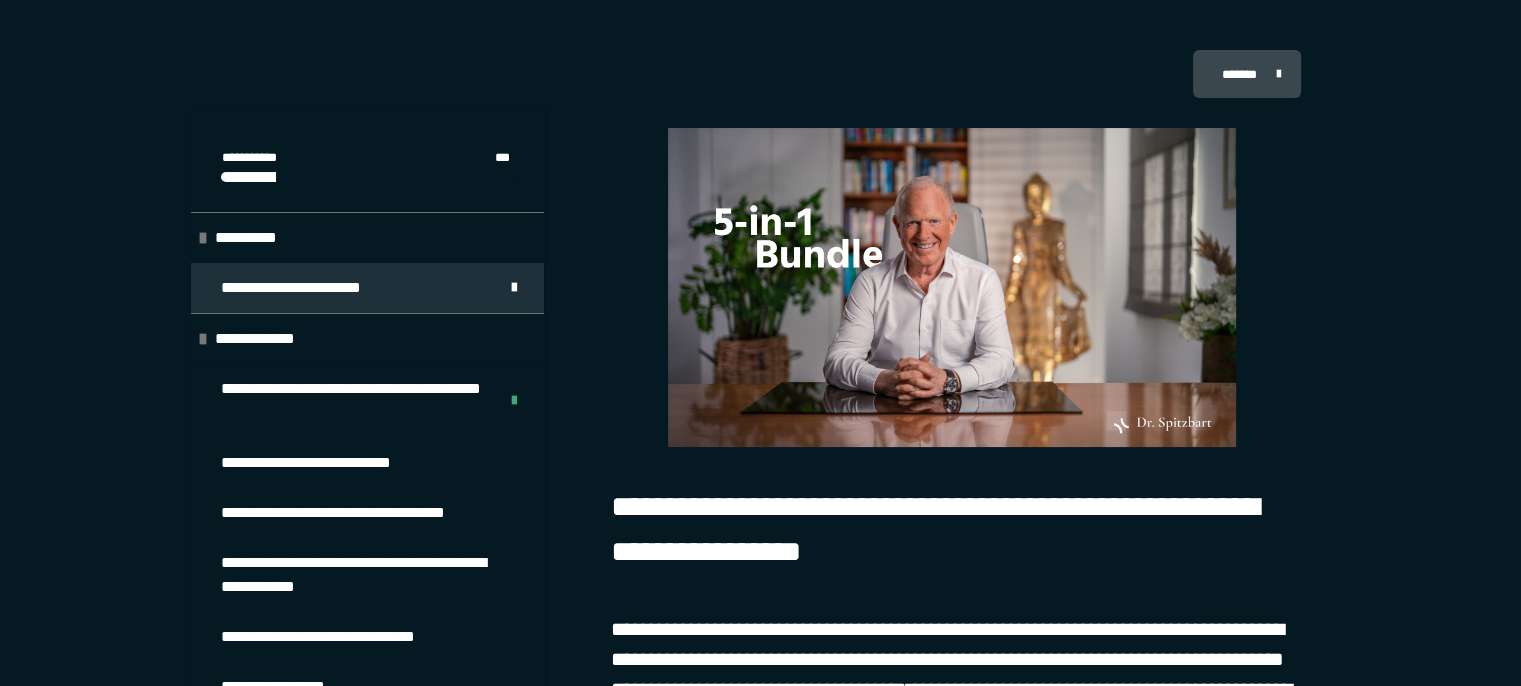 click on "**********" at bounding box center [317, 463] 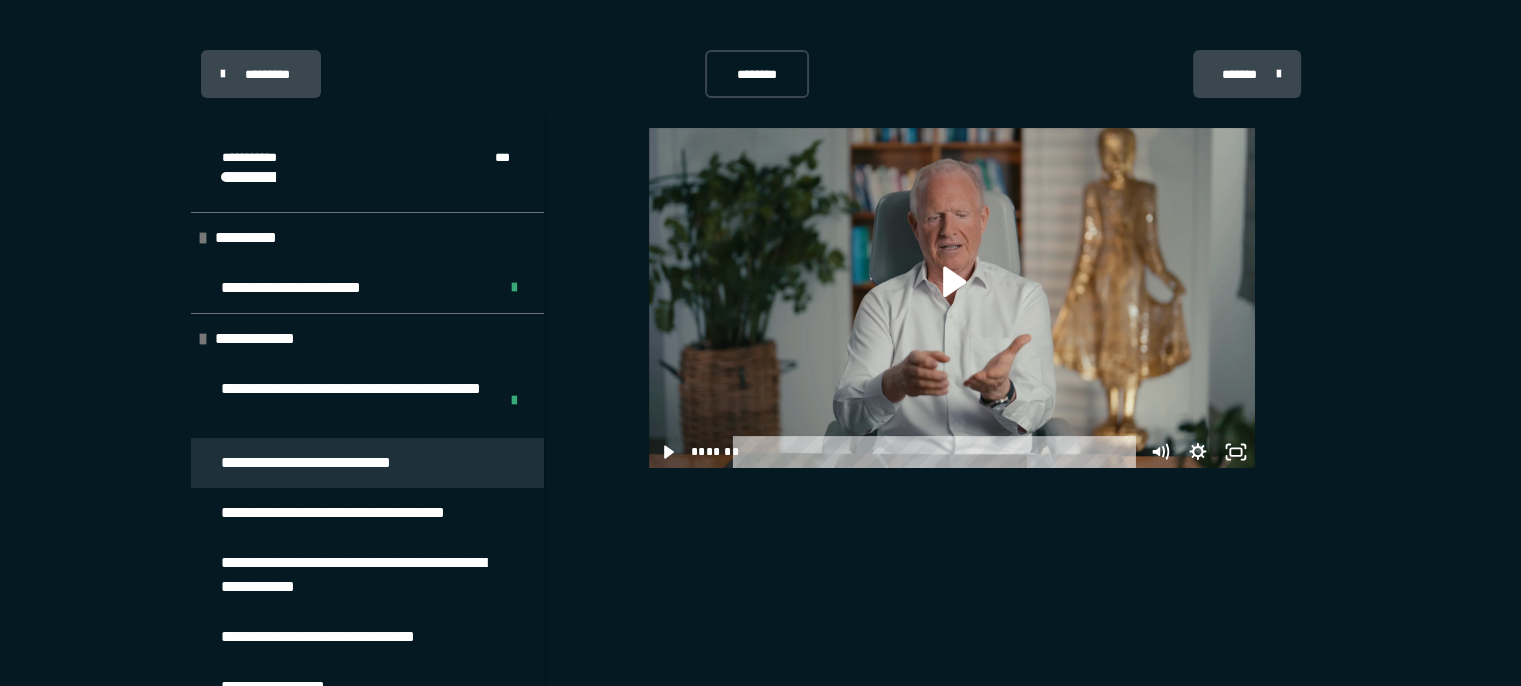 click on "**********" at bounding box center [354, 513] 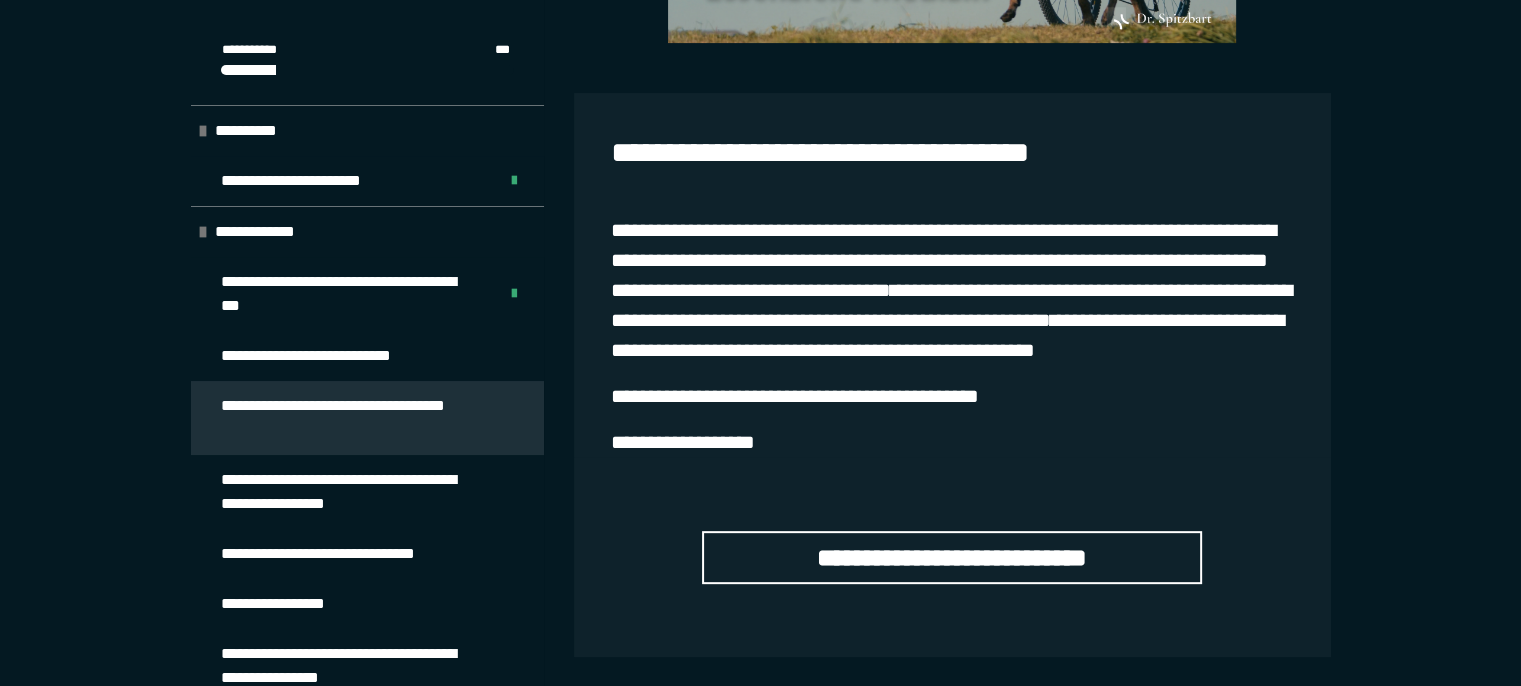 scroll, scrollTop: 676, scrollLeft: 0, axis: vertical 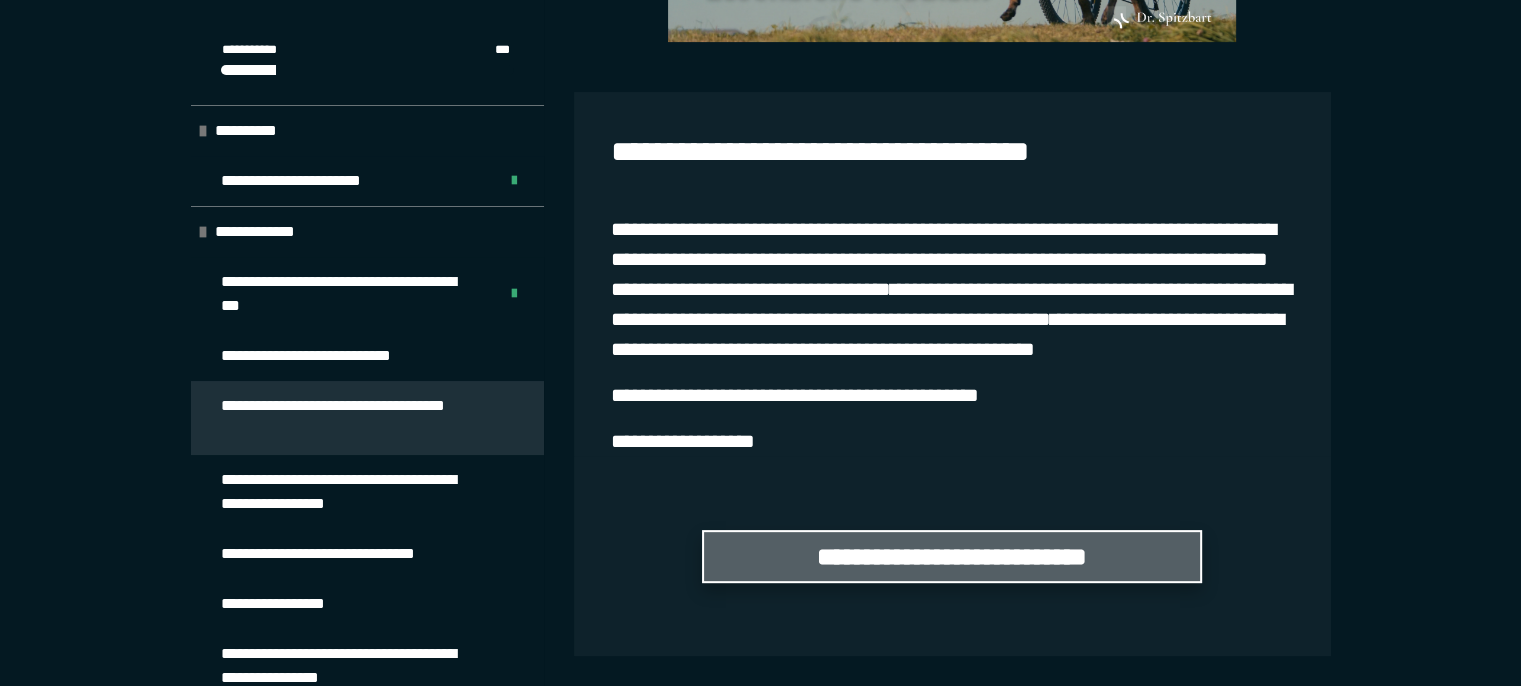 click on "**********" at bounding box center [952, 556] 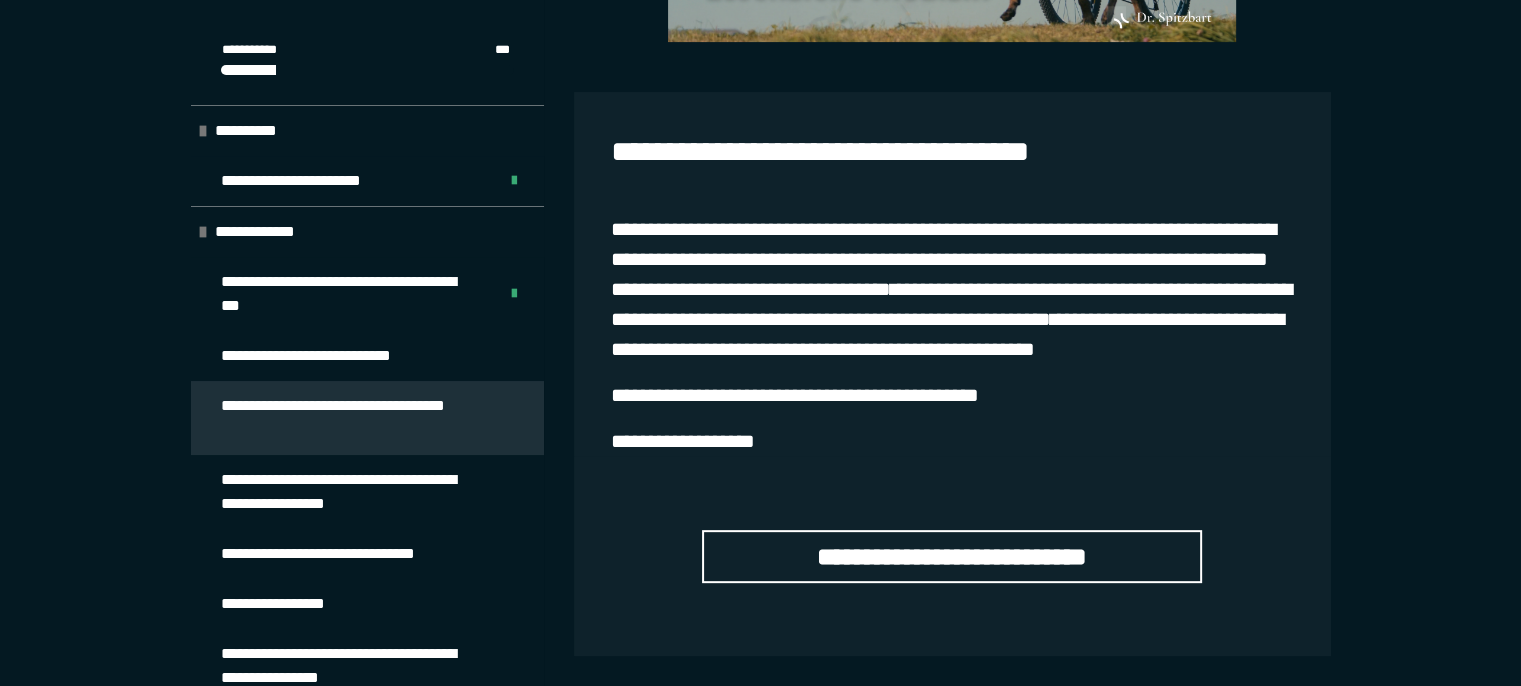 click on "**********" at bounding box center (352, 492) 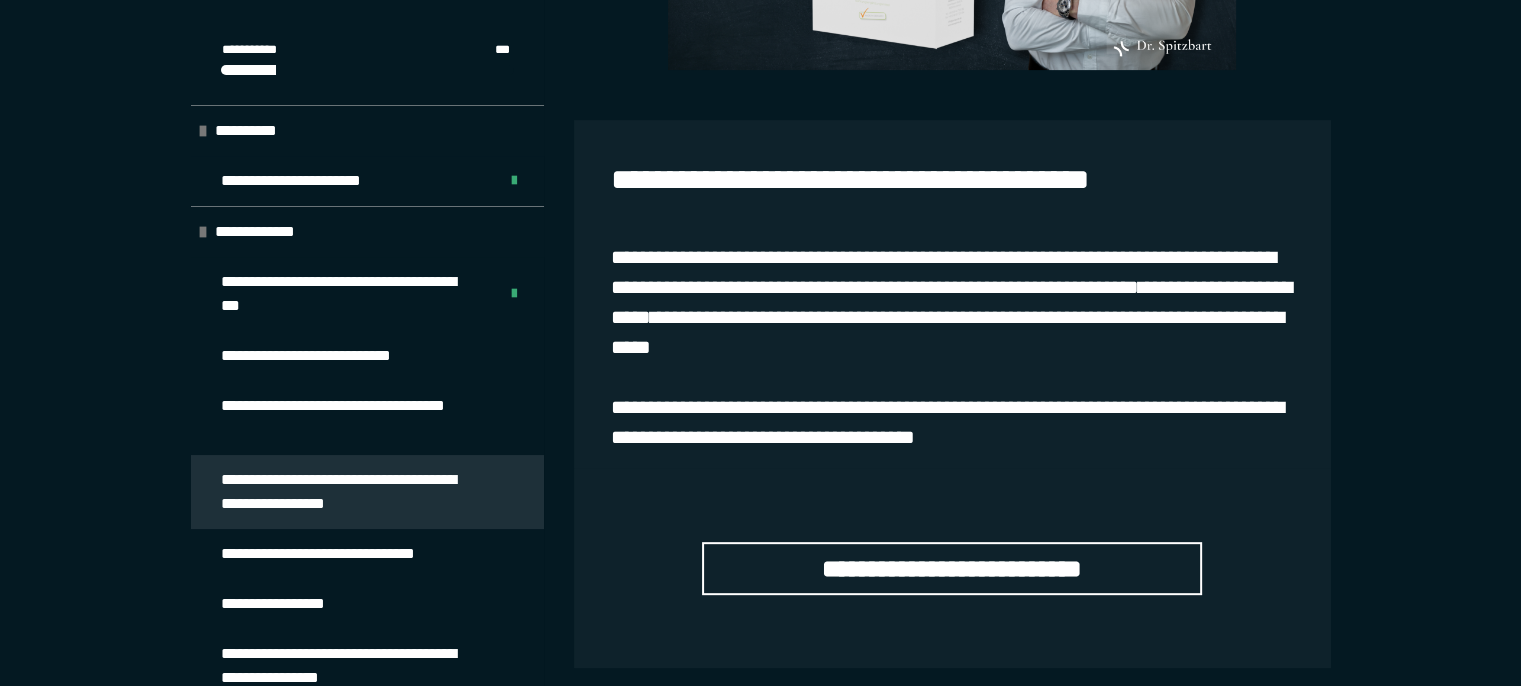 scroll, scrollTop: 700, scrollLeft: 0, axis: vertical 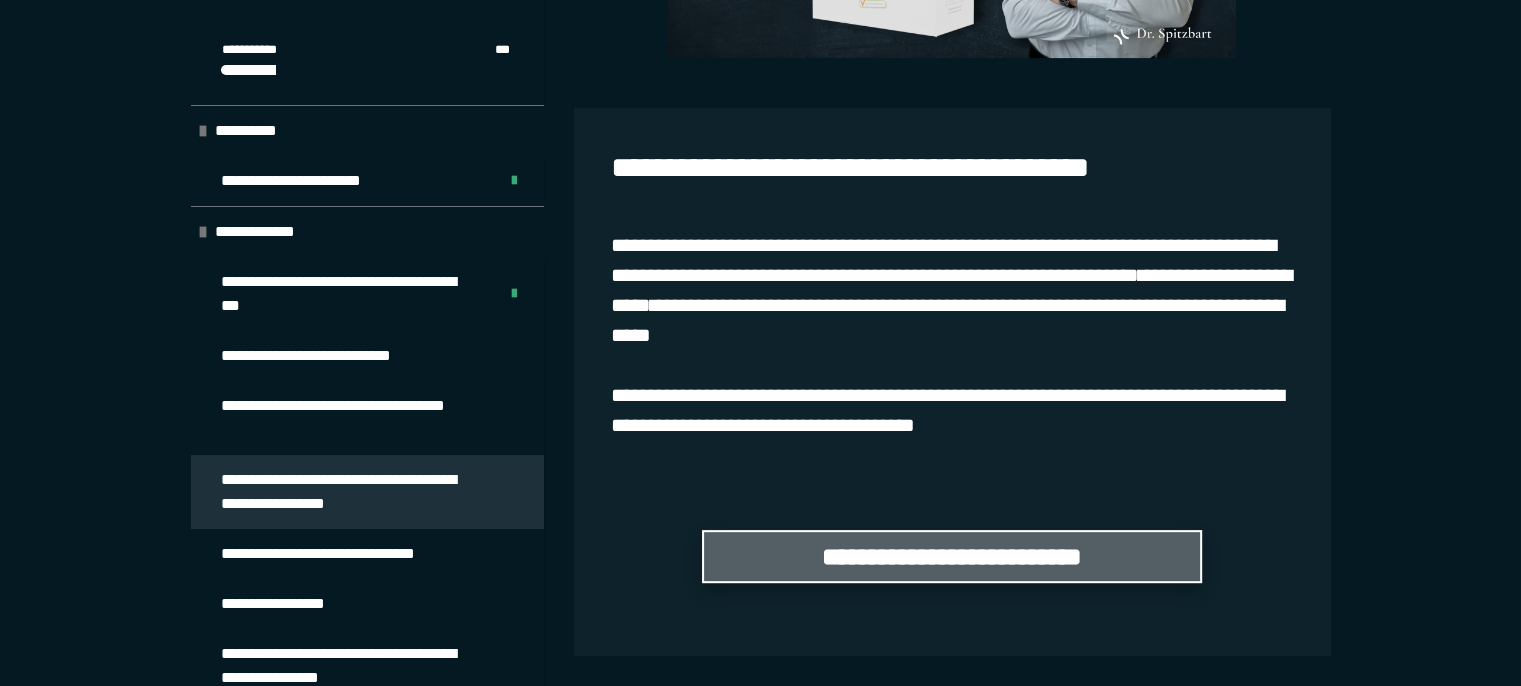 click on "**********" at bounding box center [952, 556] 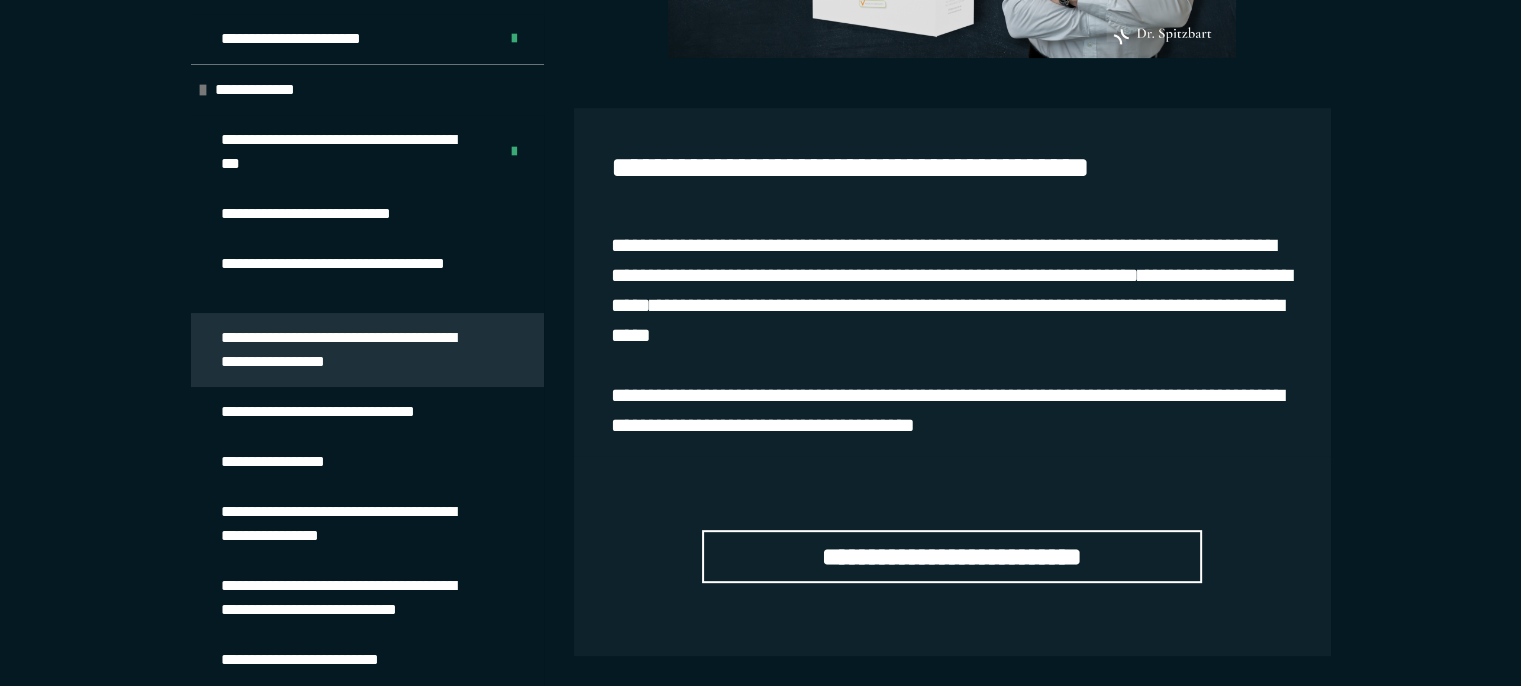 scroll, scrollTop: 151, scrollLeft: 0, axis: vertical 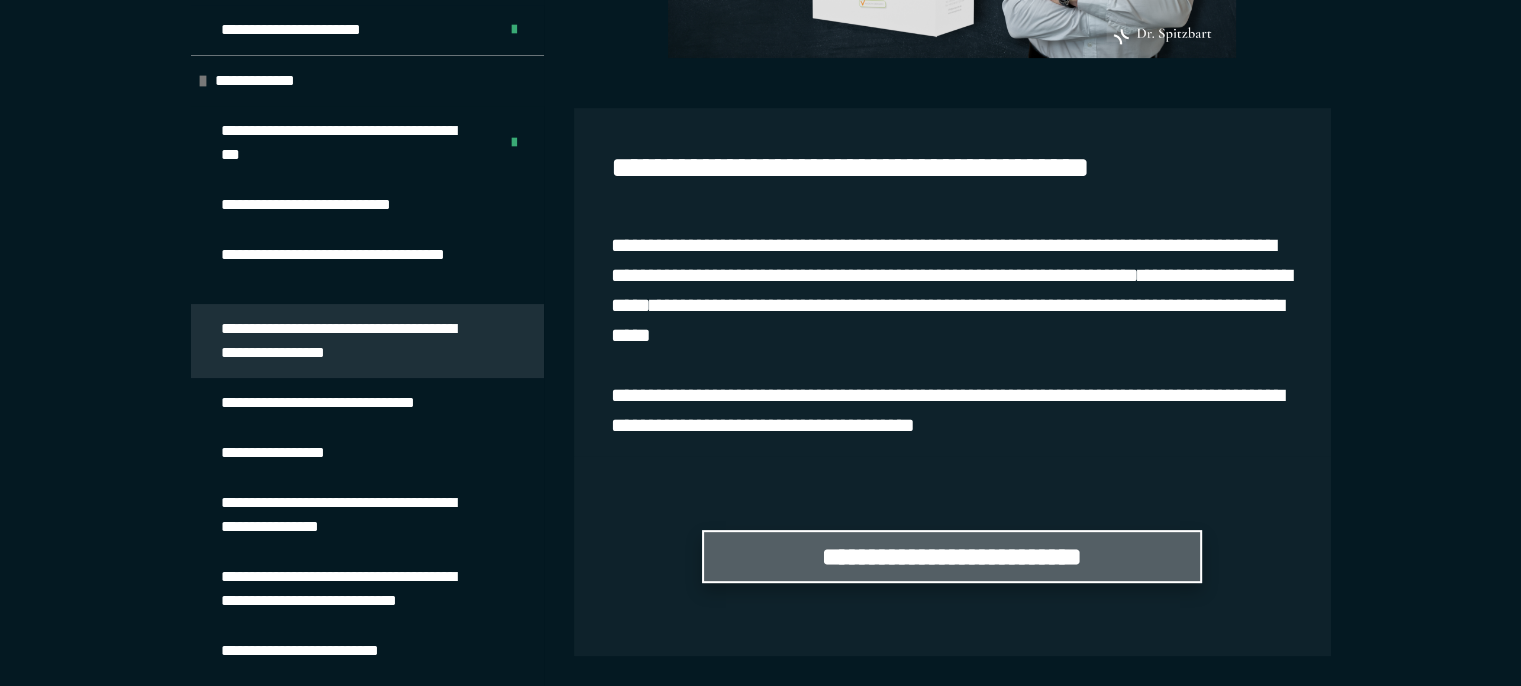 click on "**********" at bounding box center (952, 556) 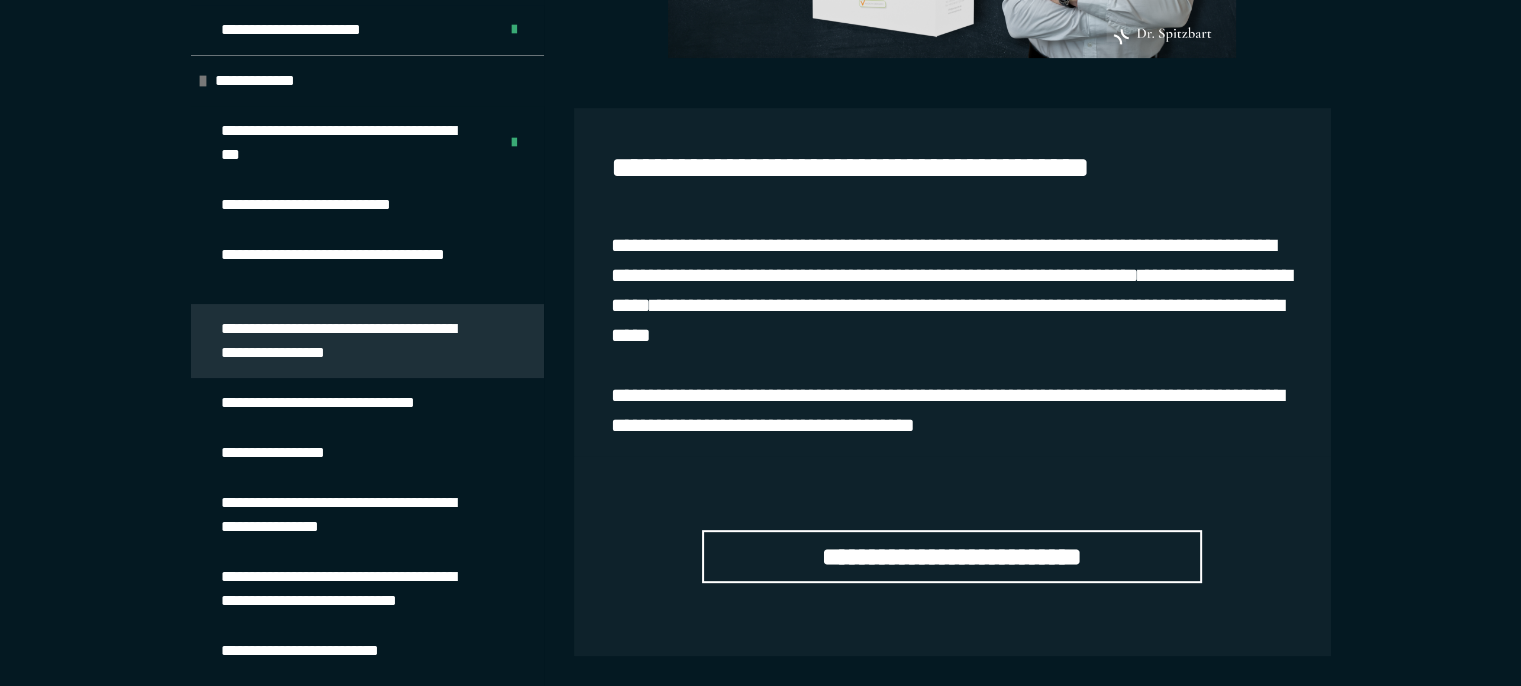 click on "**********" at bounding box center (317, 205) 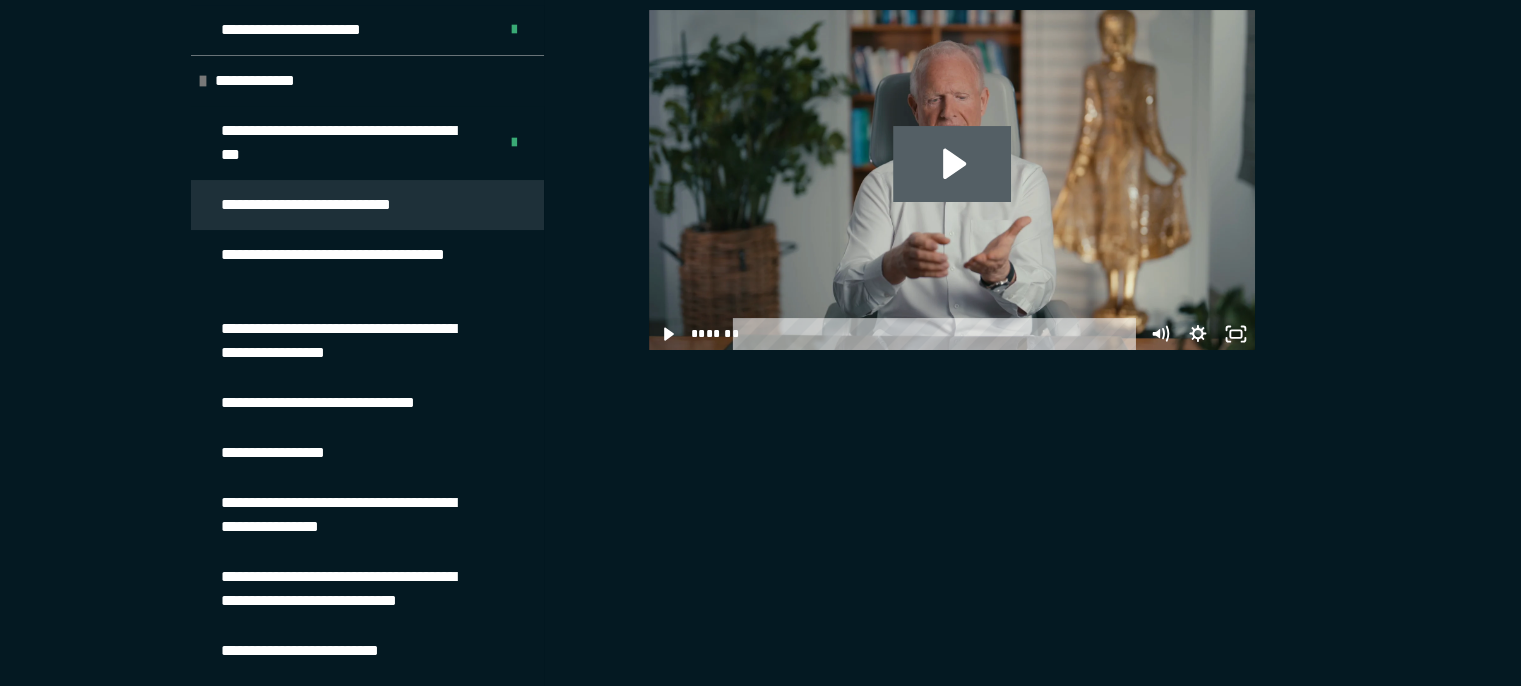 click 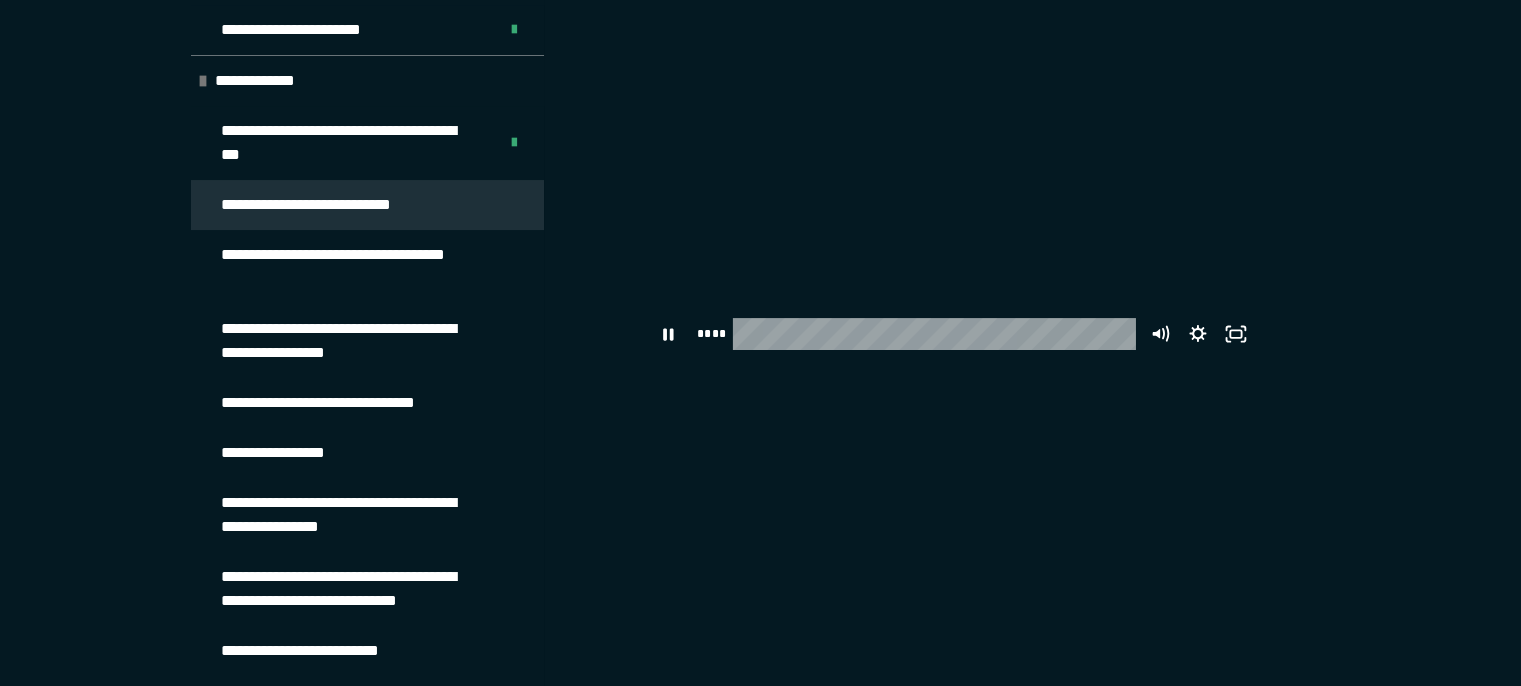 click at bounding box center [952, 180] 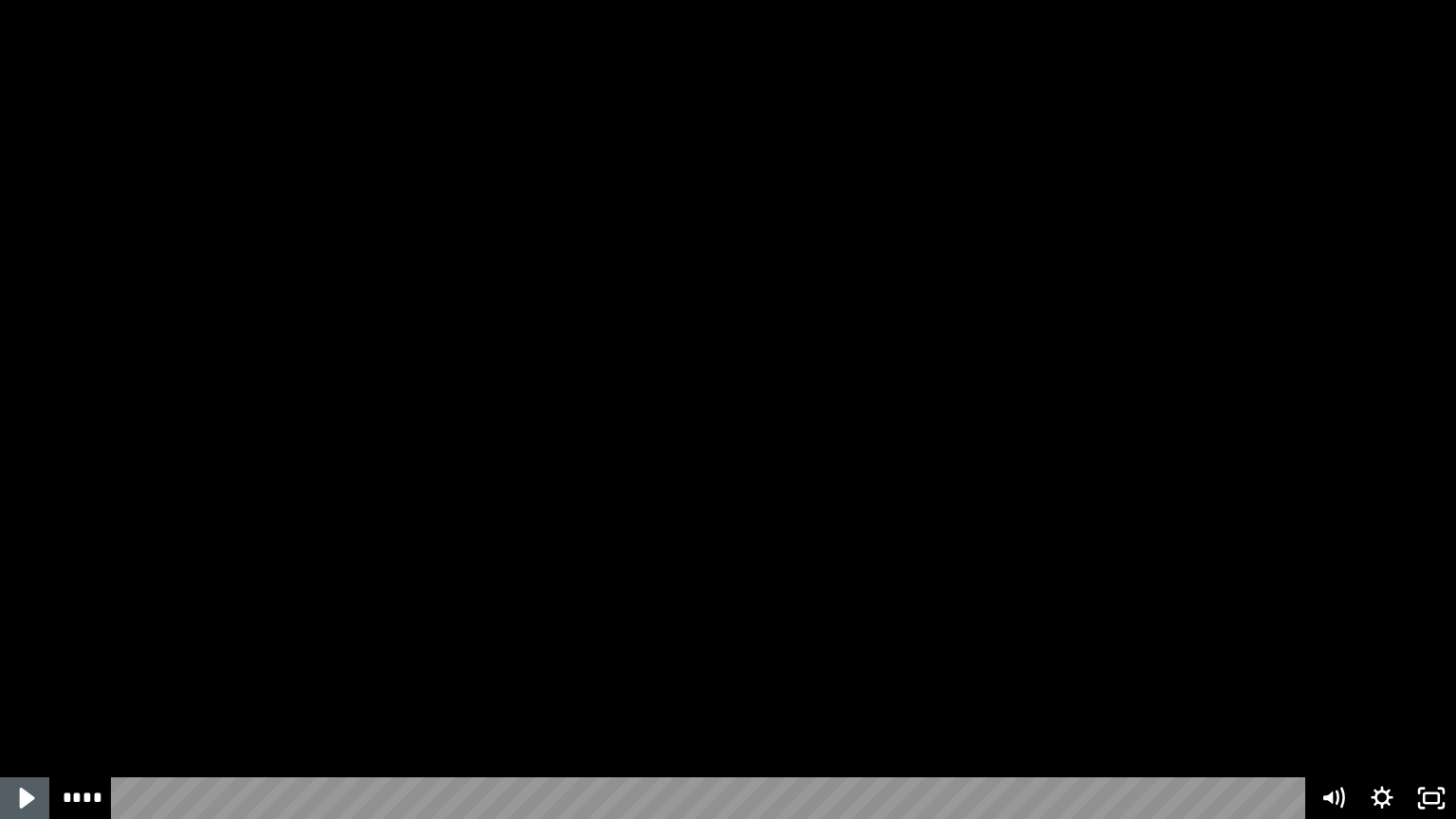 click 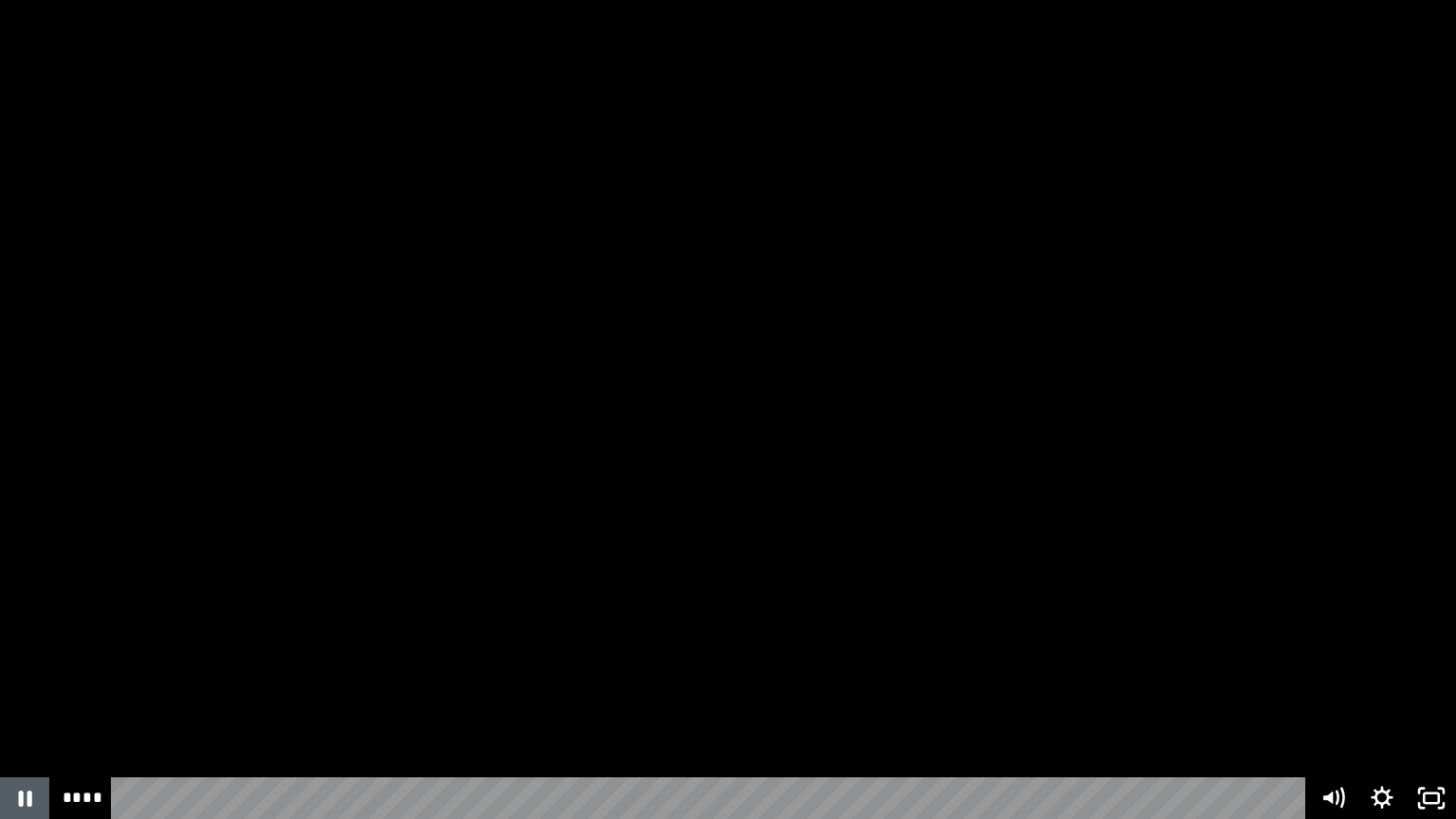type 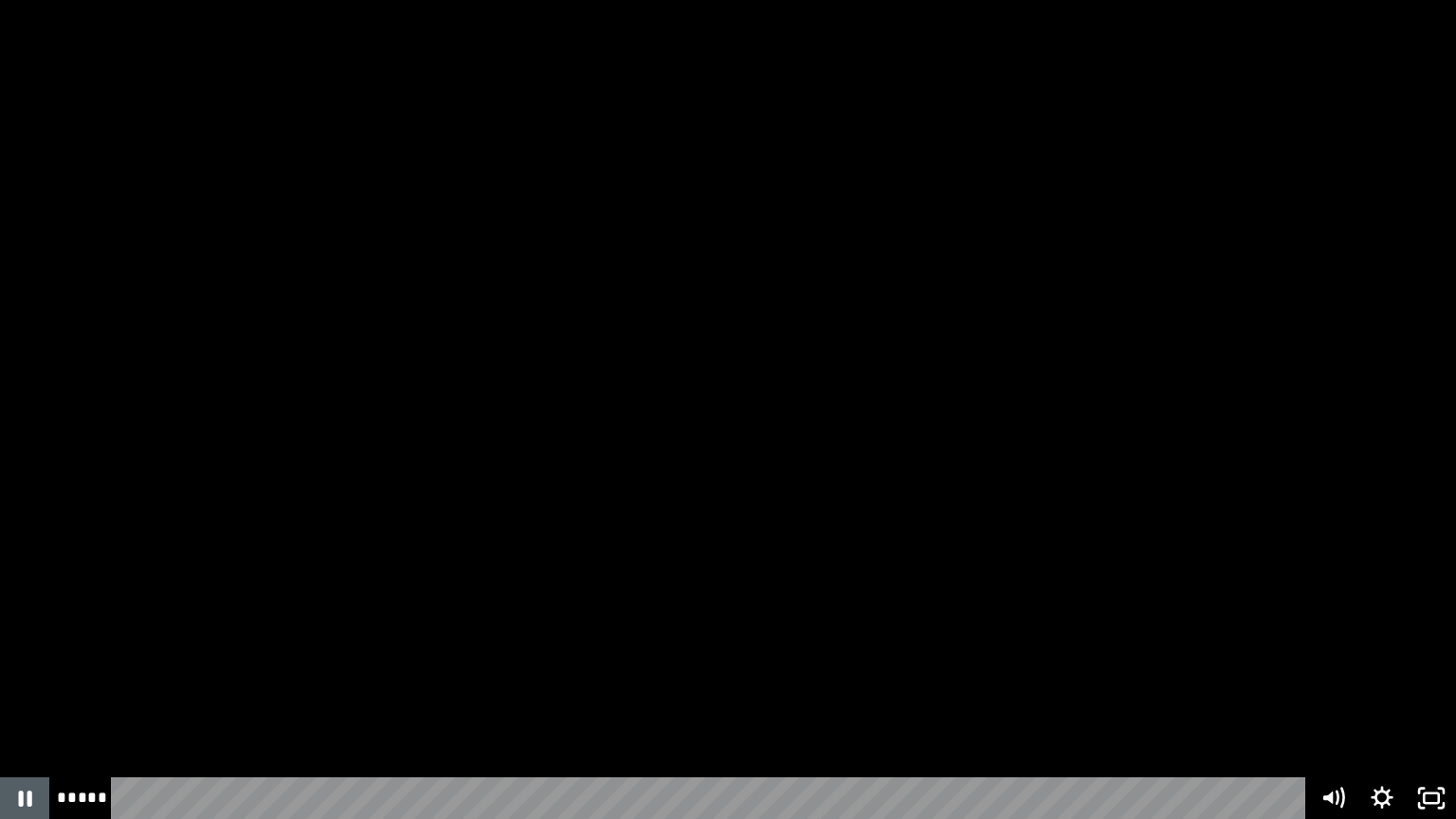 click 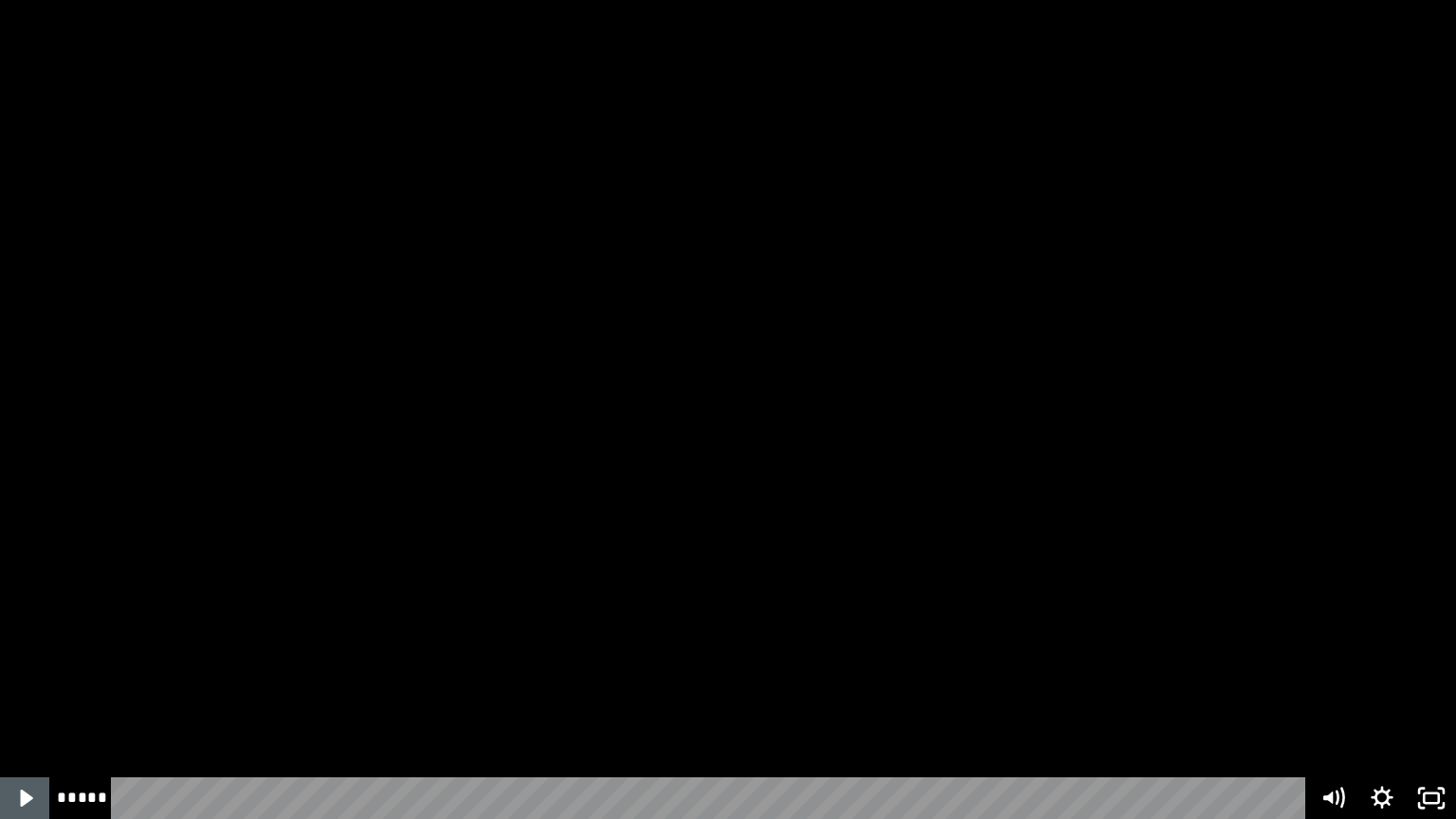 click 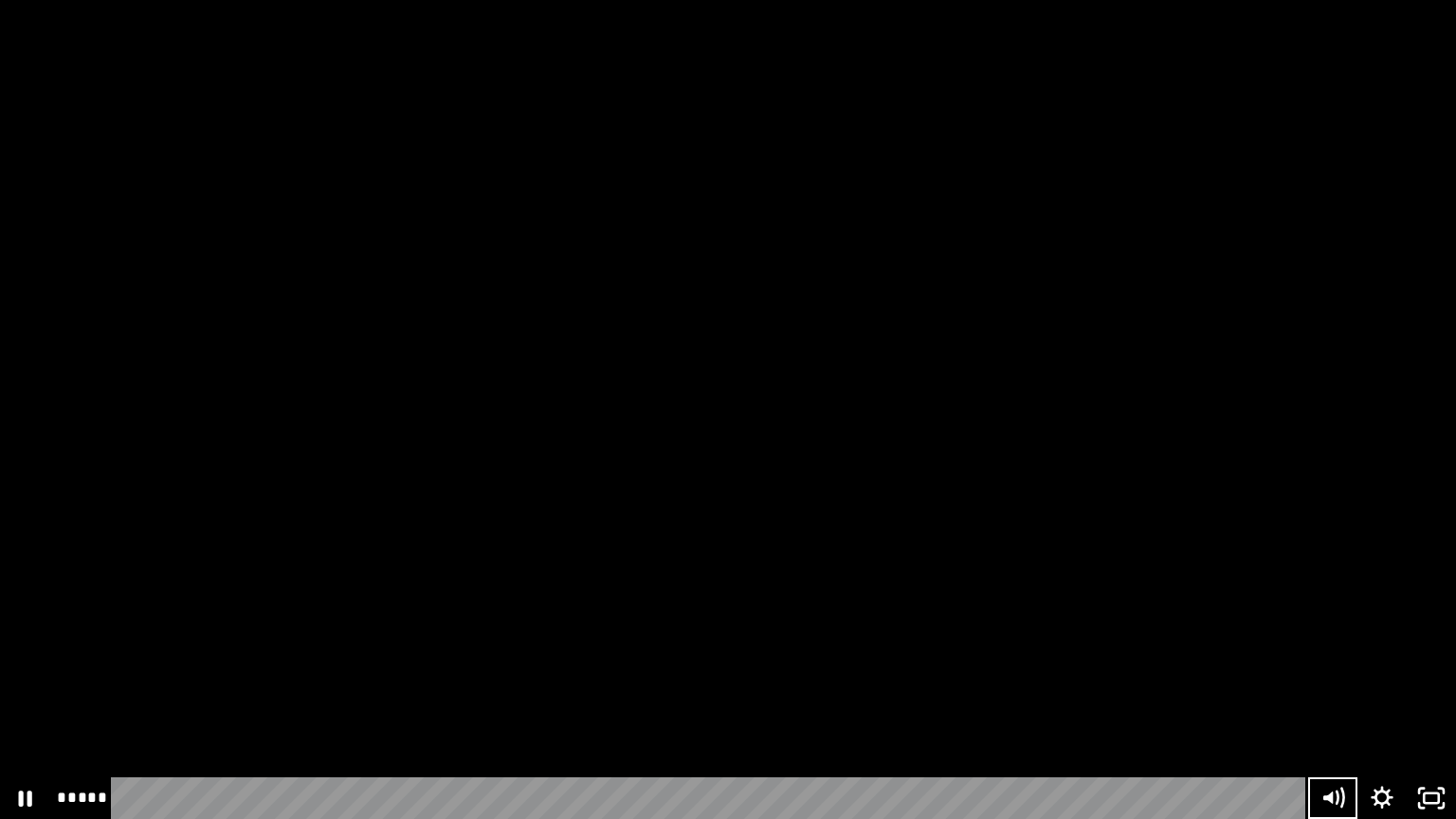 type 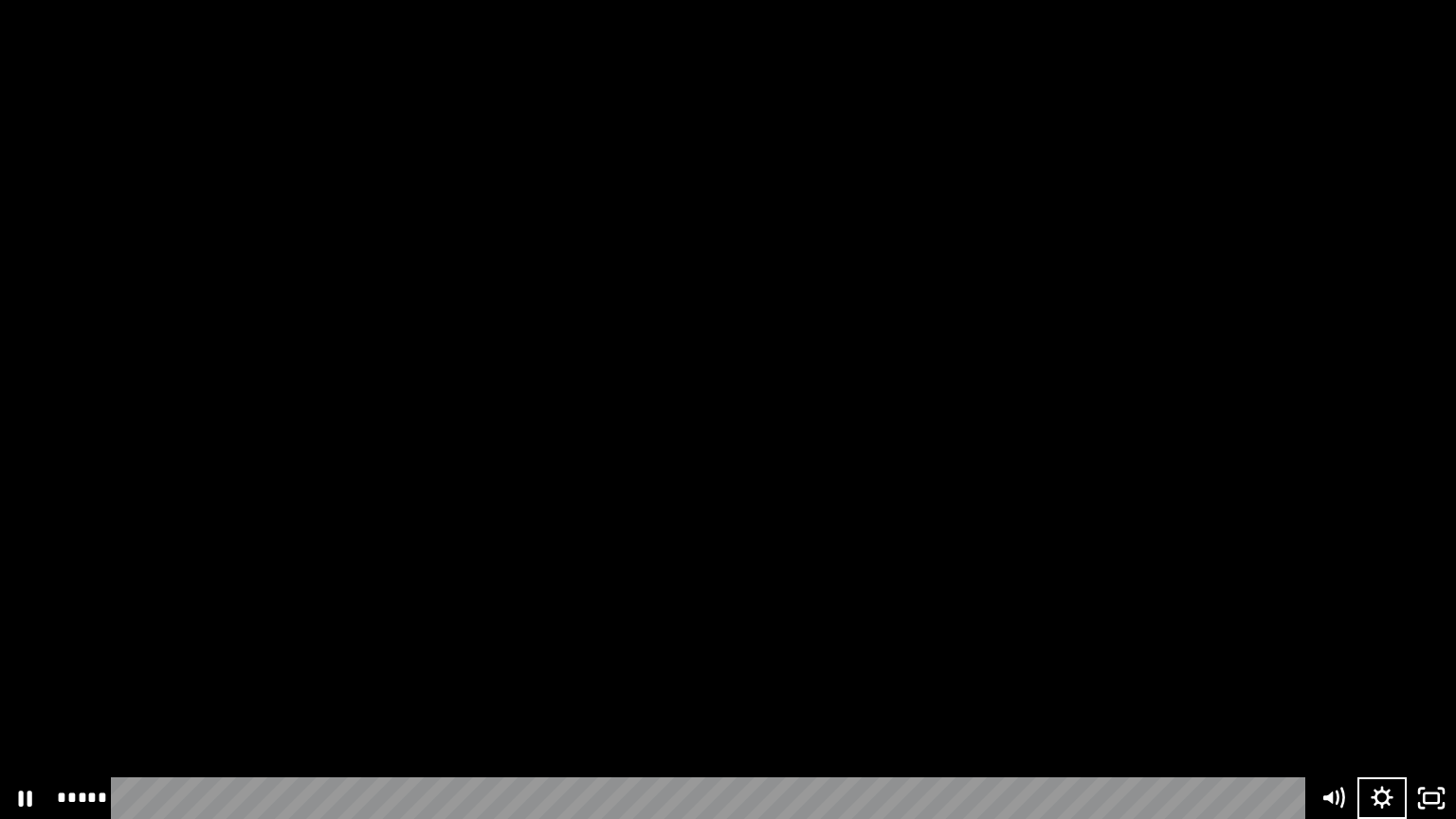 type 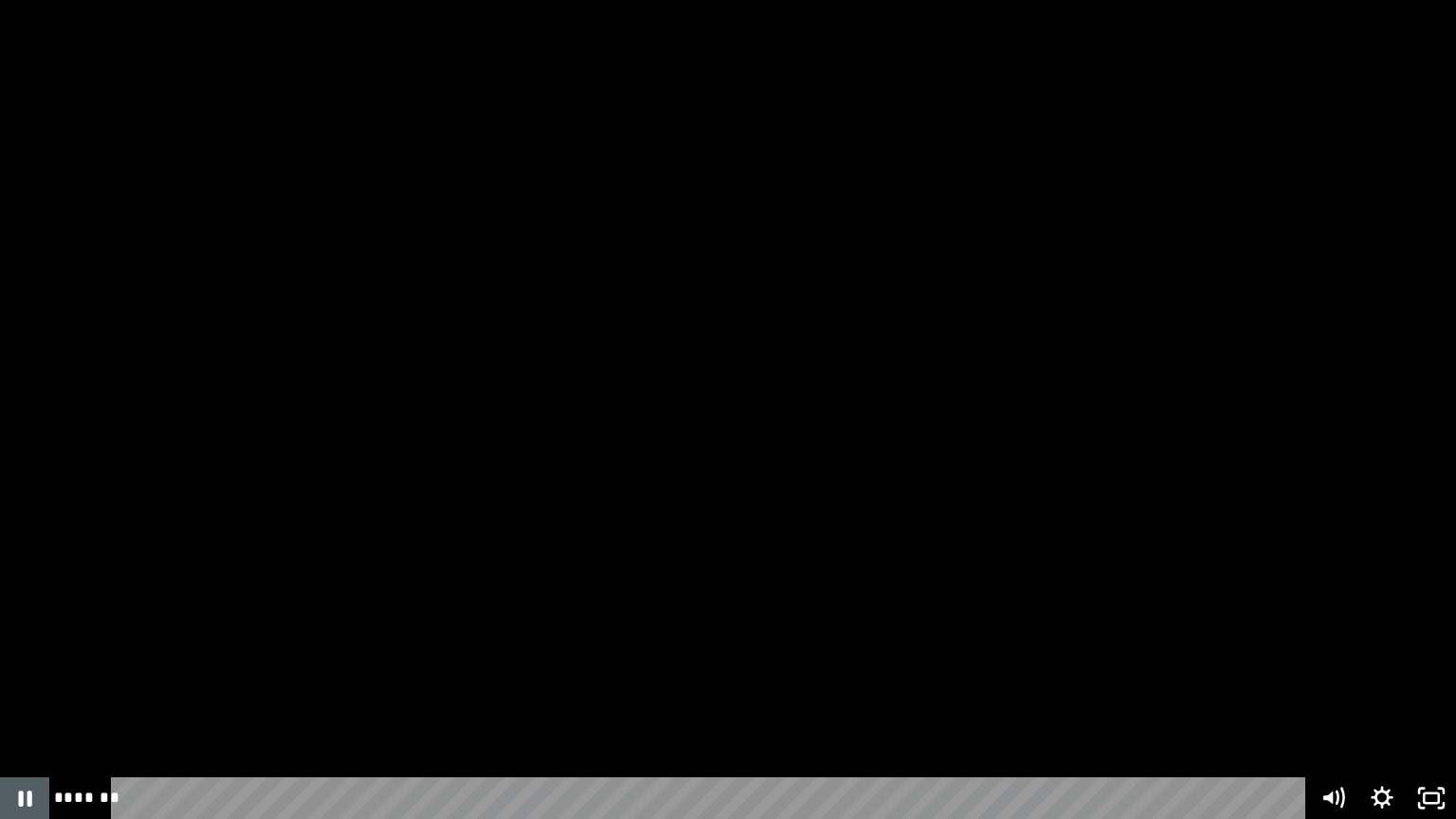 click 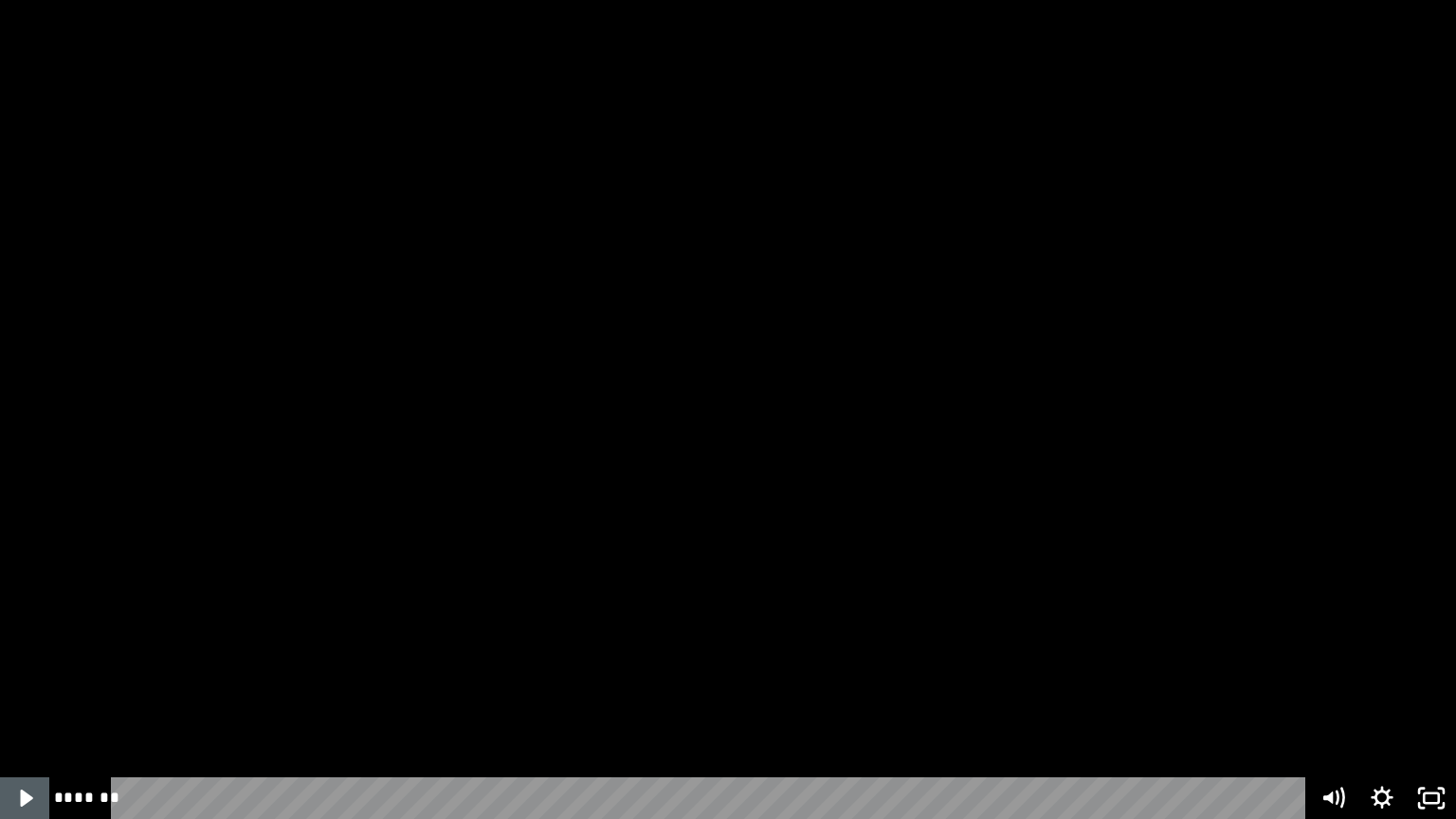 click 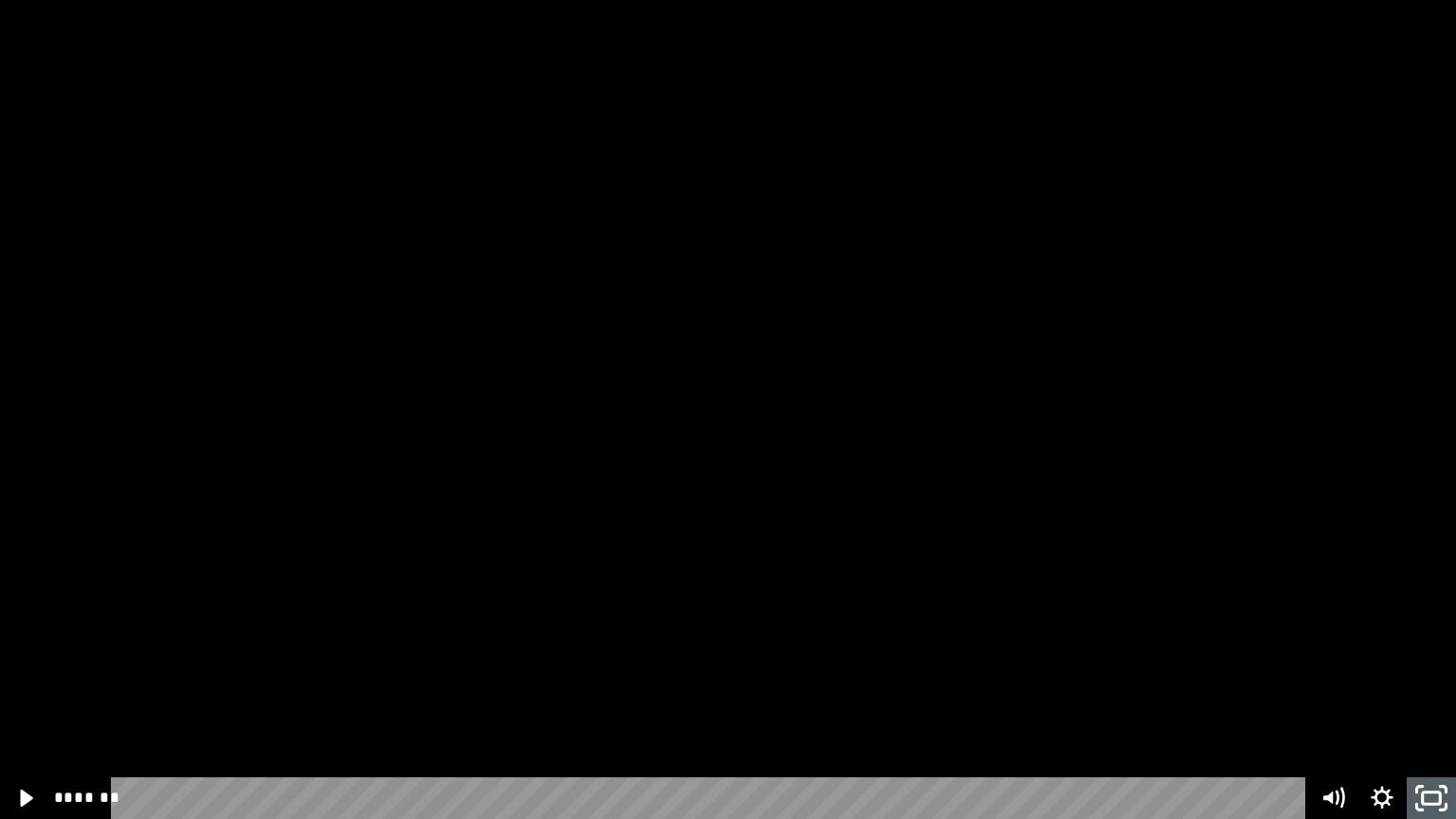 click 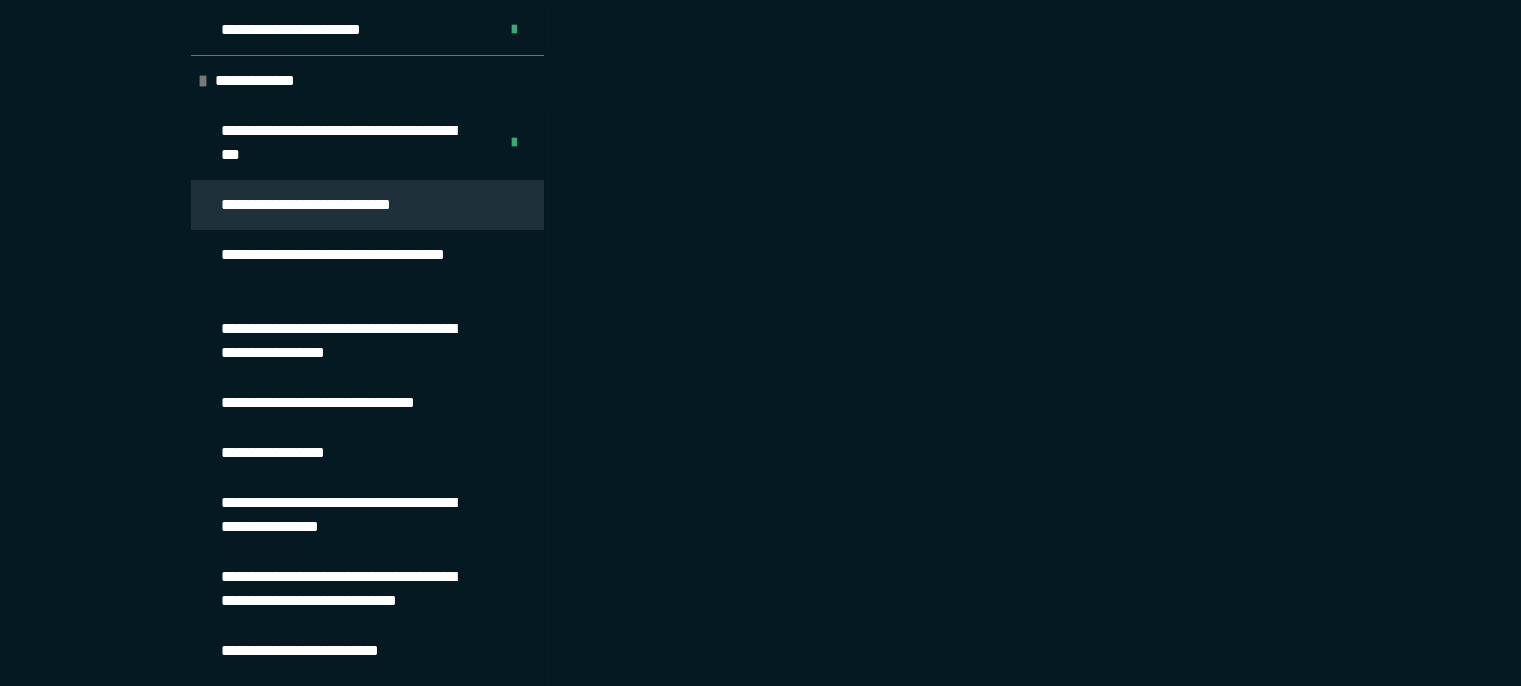 click on "**********" at bounding box center [952, 353] 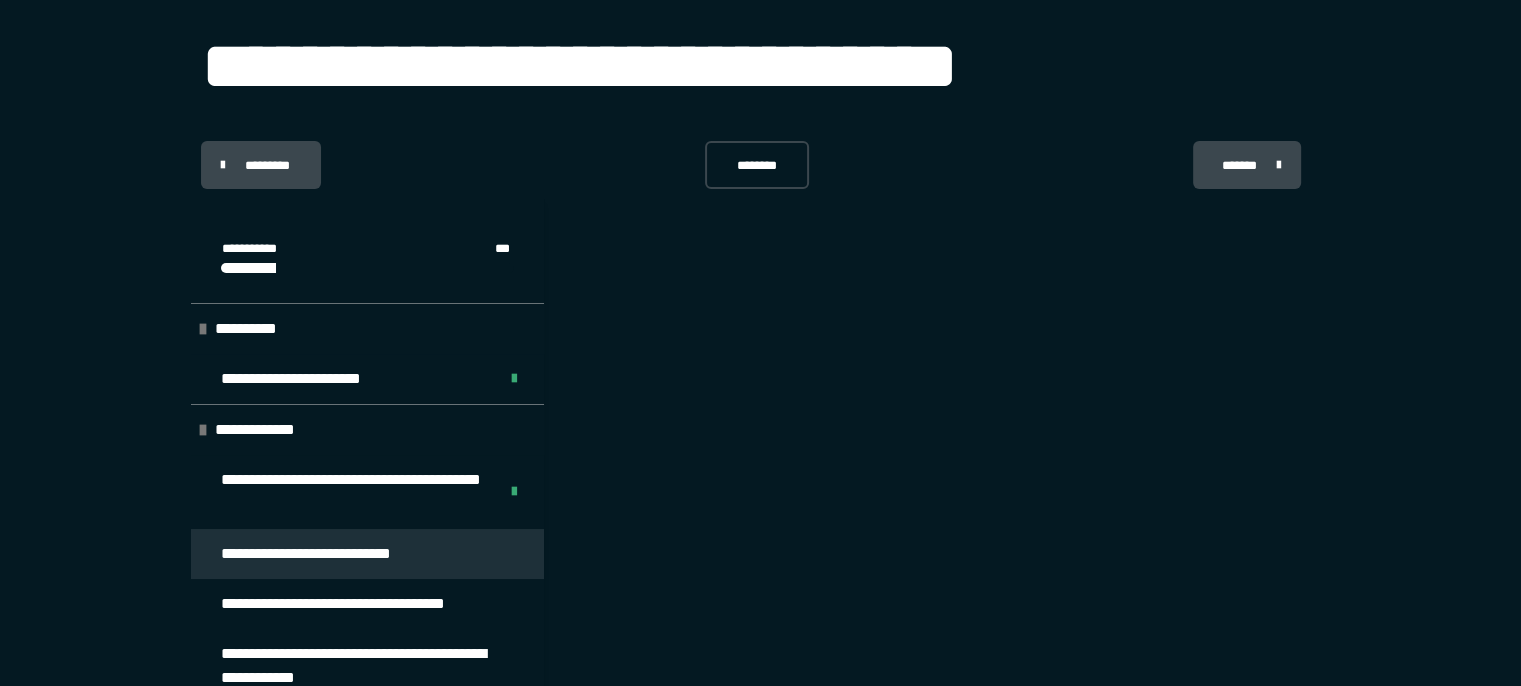 scroll, scrollTop: 0, scrollLeft: 0, axis: both 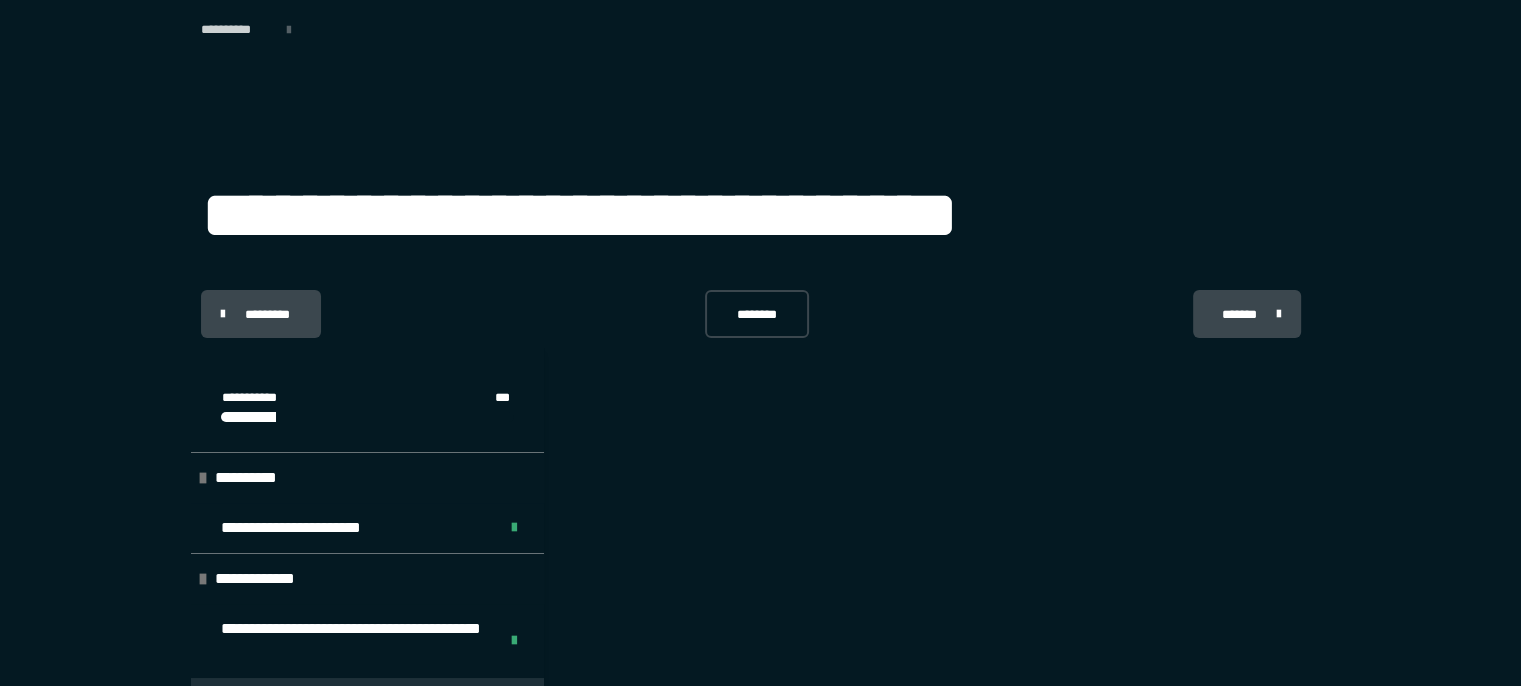 click on "**********" at bounding box center [234, 30] 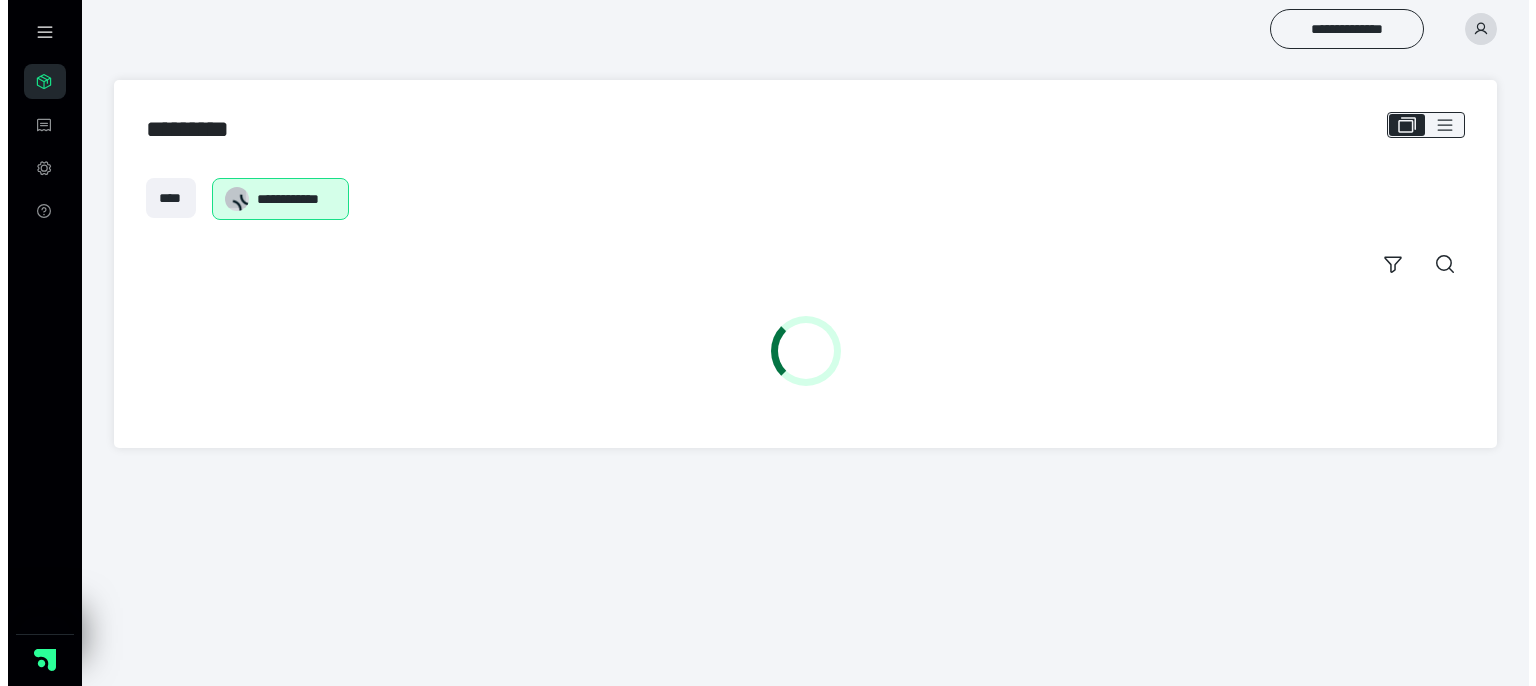 scroll, scrollTop: 0, scrollLeft: 0, axis: both 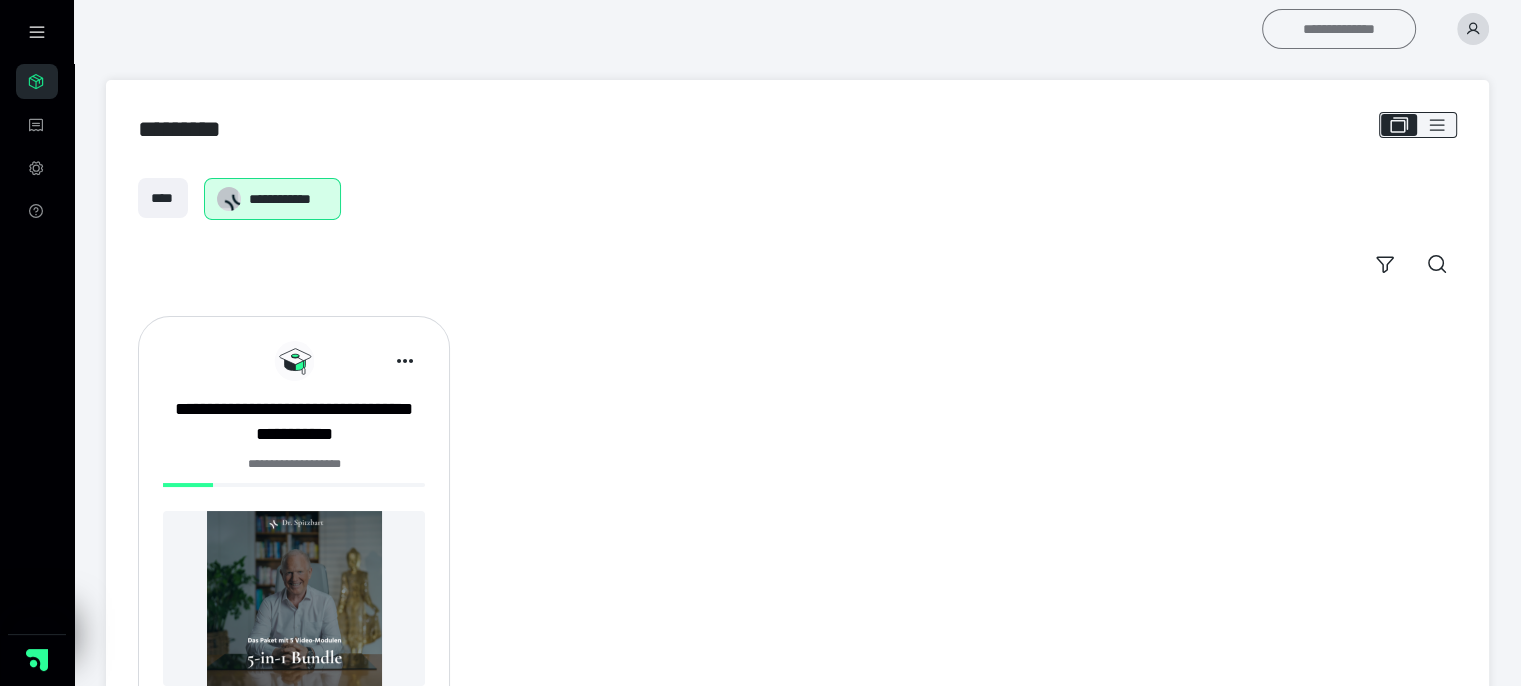 click on "**********" at bounding box center (1339, 29) 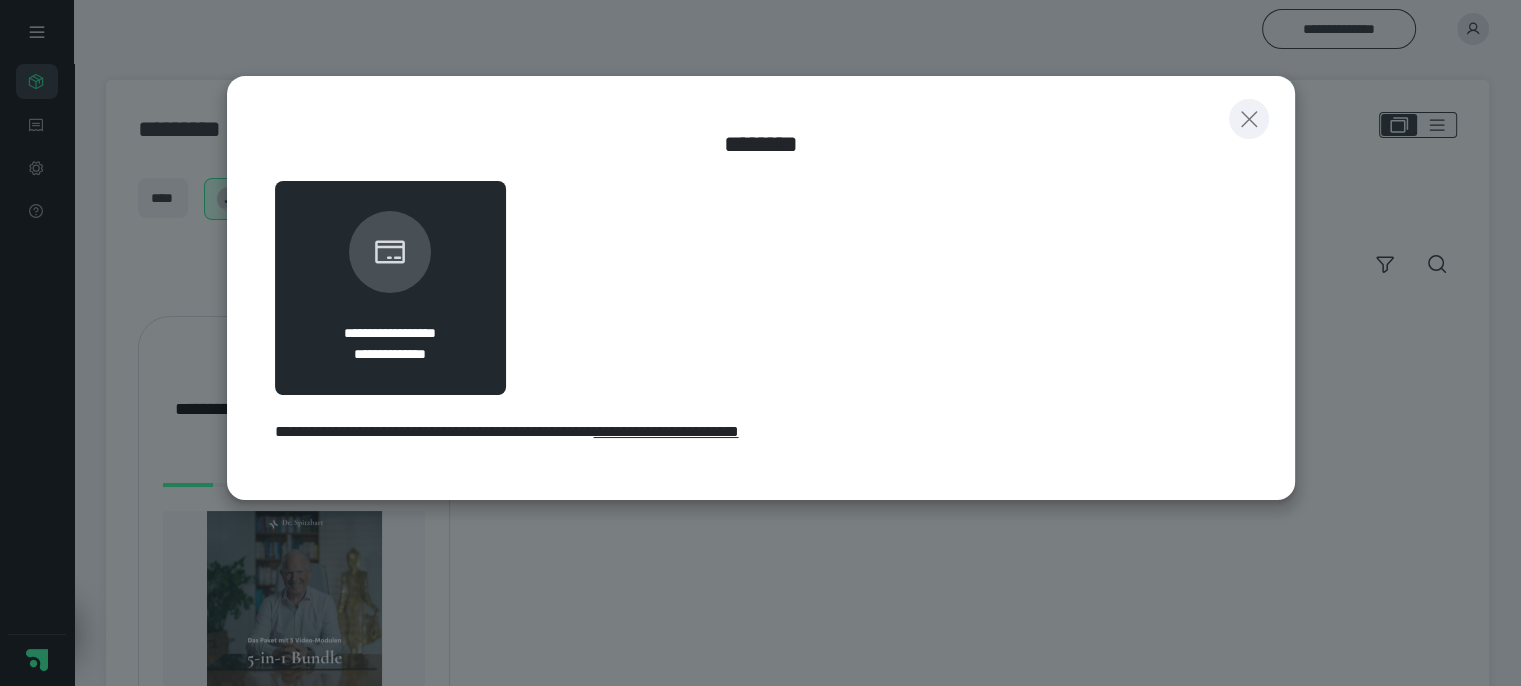 click 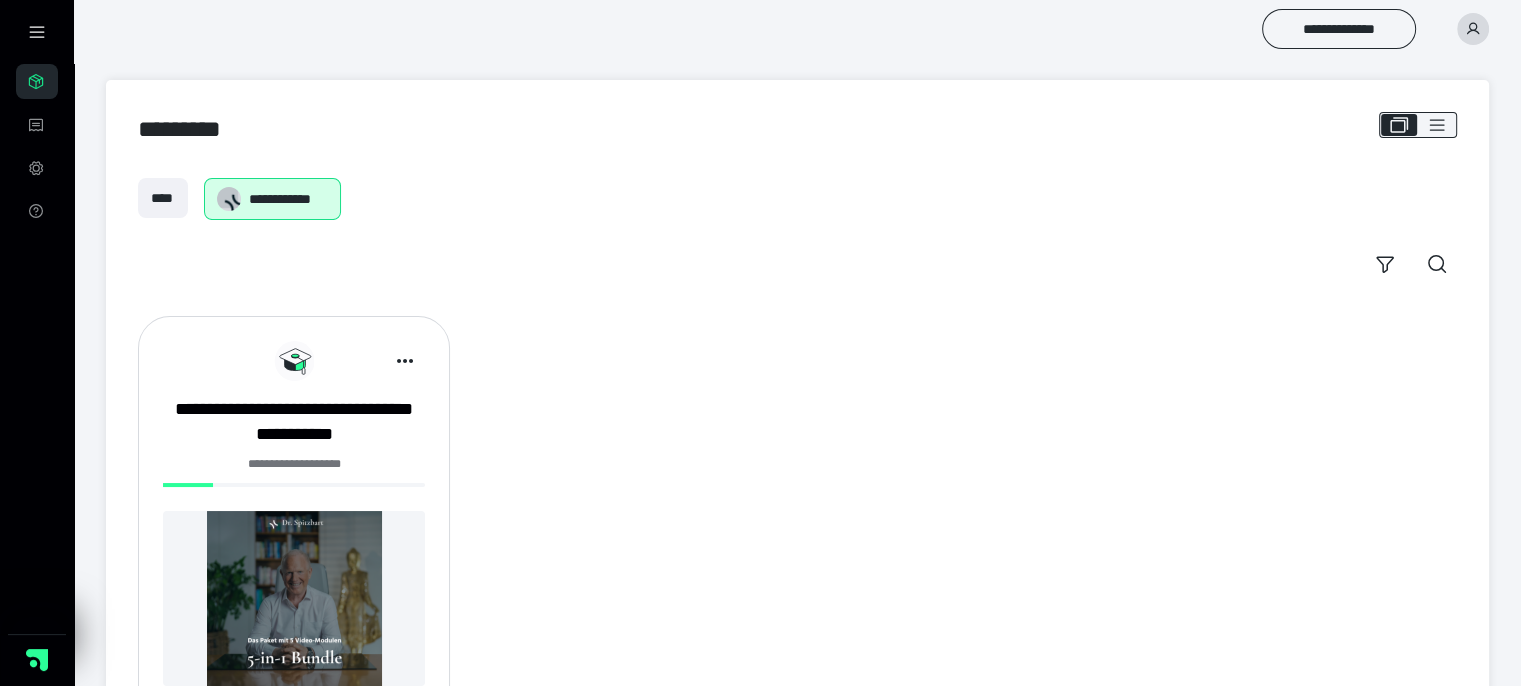 click 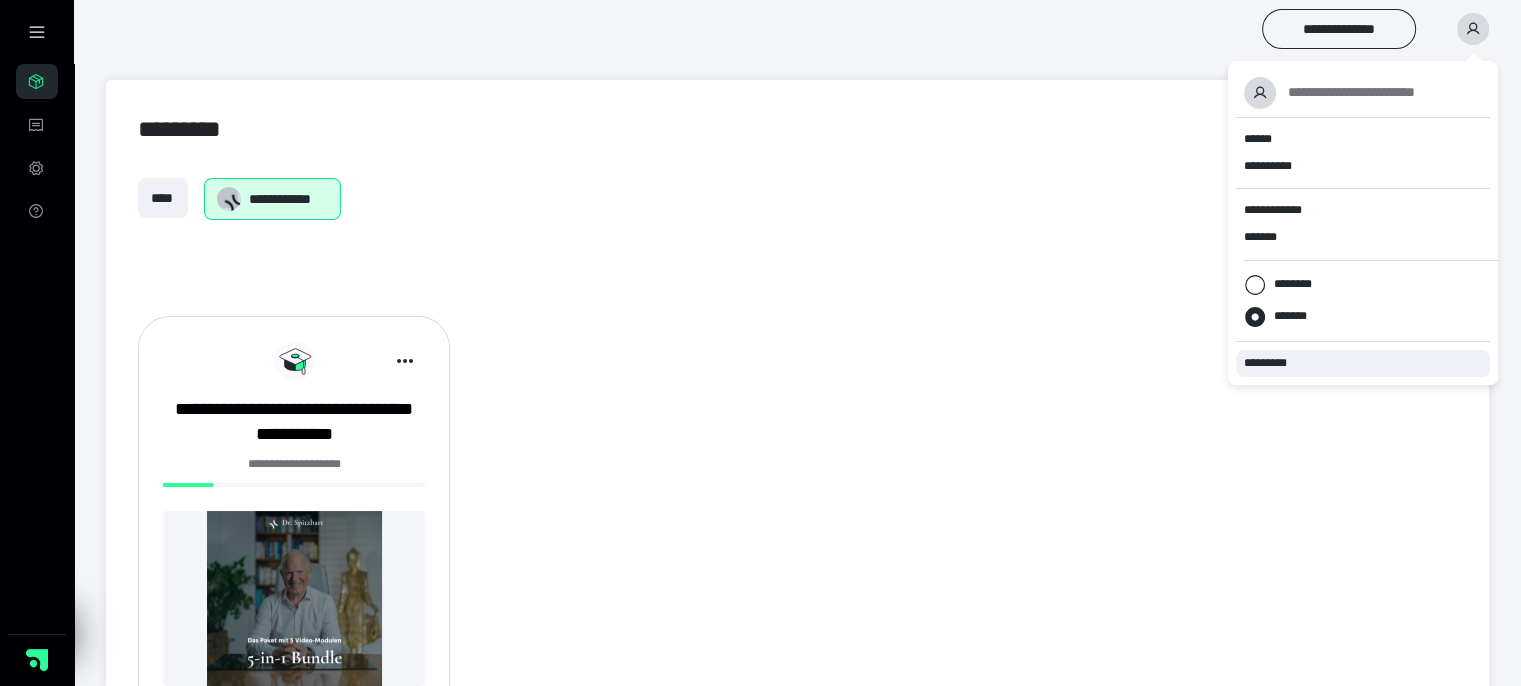 click on "*********" at bounding box center [1274, 363] 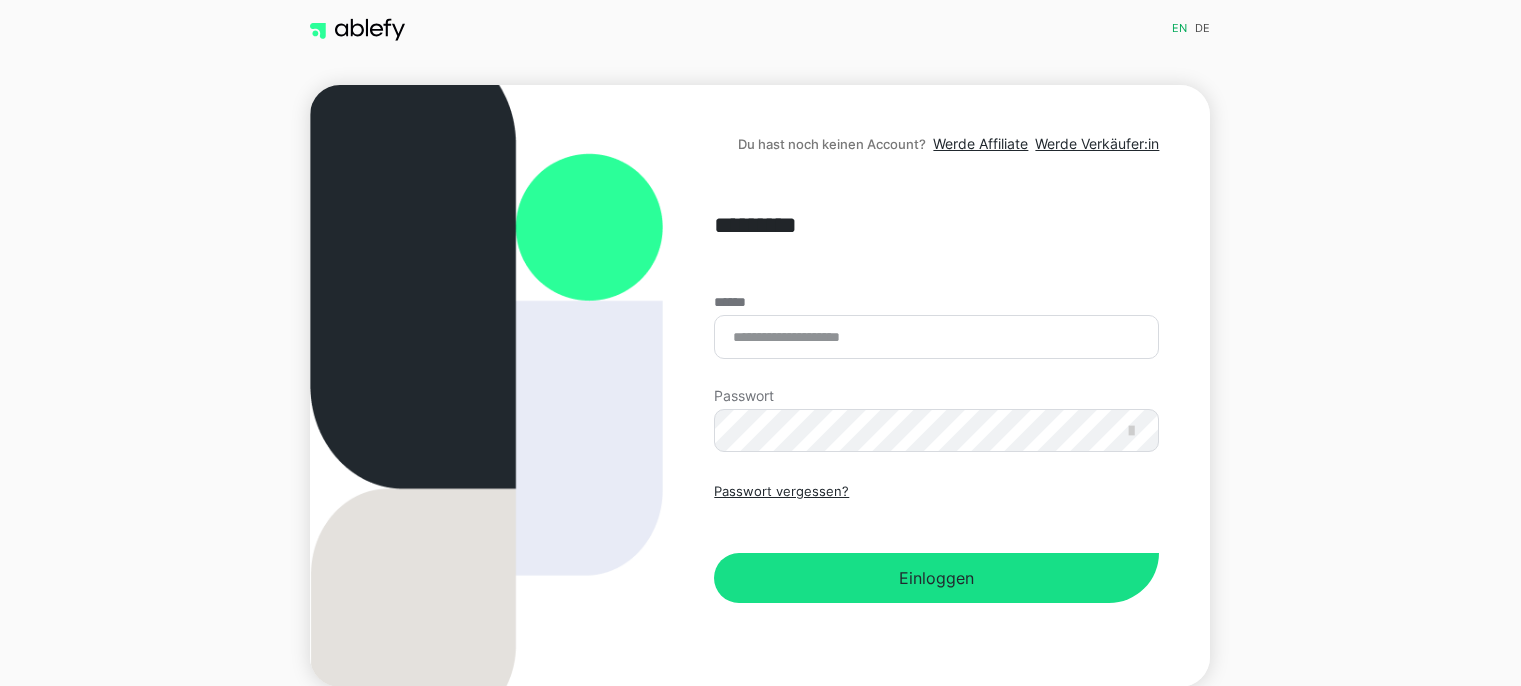 scroll, scrollTop: 0, scrollLeft: 0, axis: both 